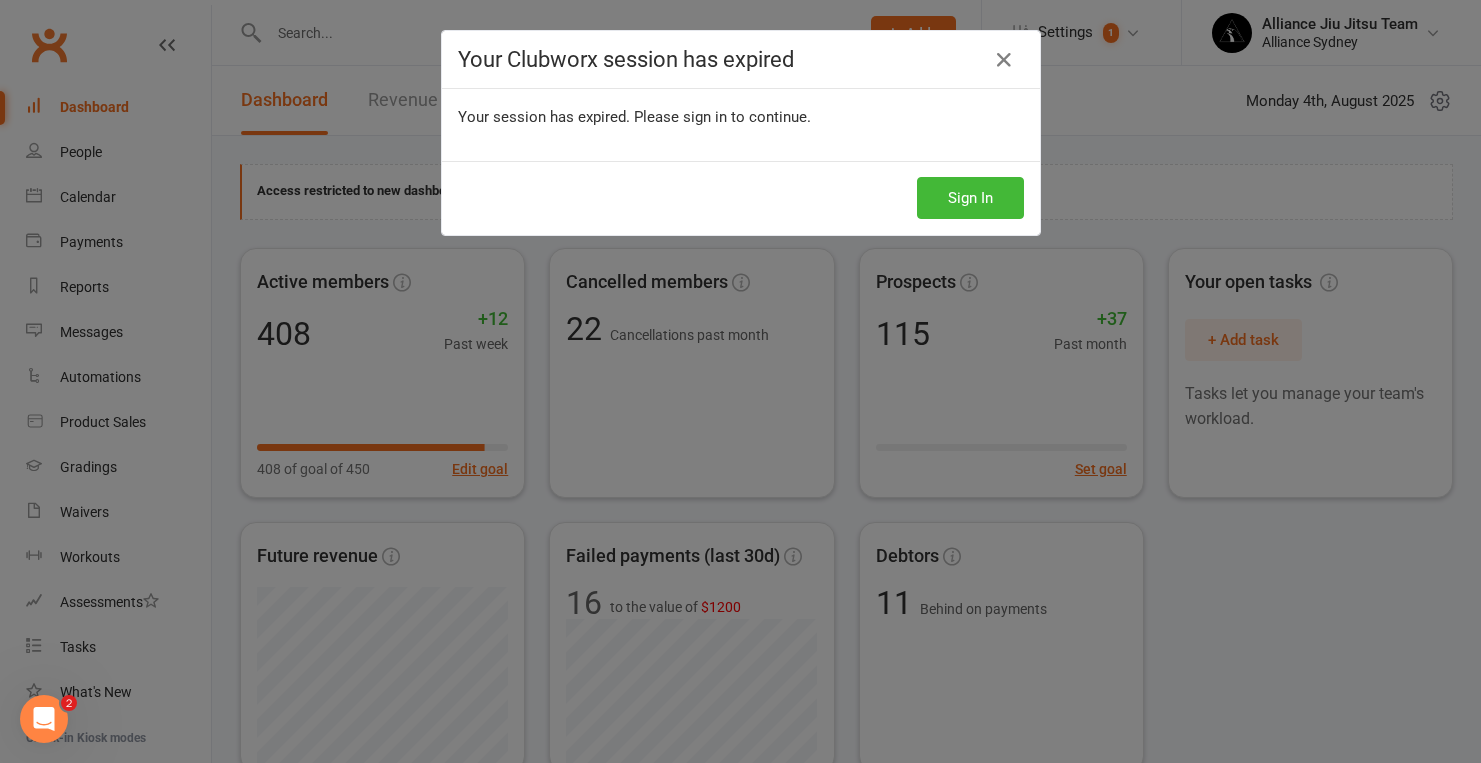 scroll, scrollTop: 0, scrollLeft: 0, axis: both 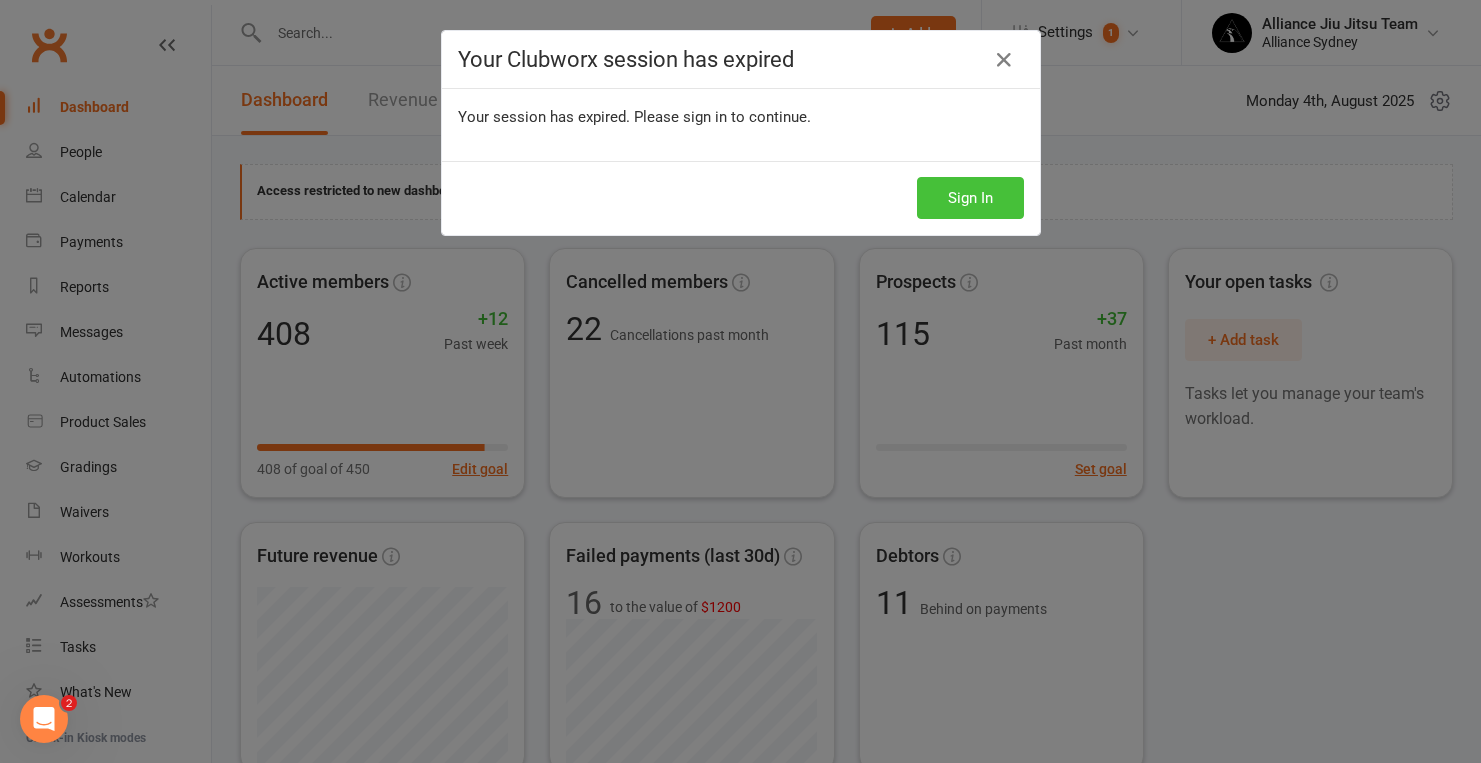 click on "Sign In" at bounding box center (970, 198) 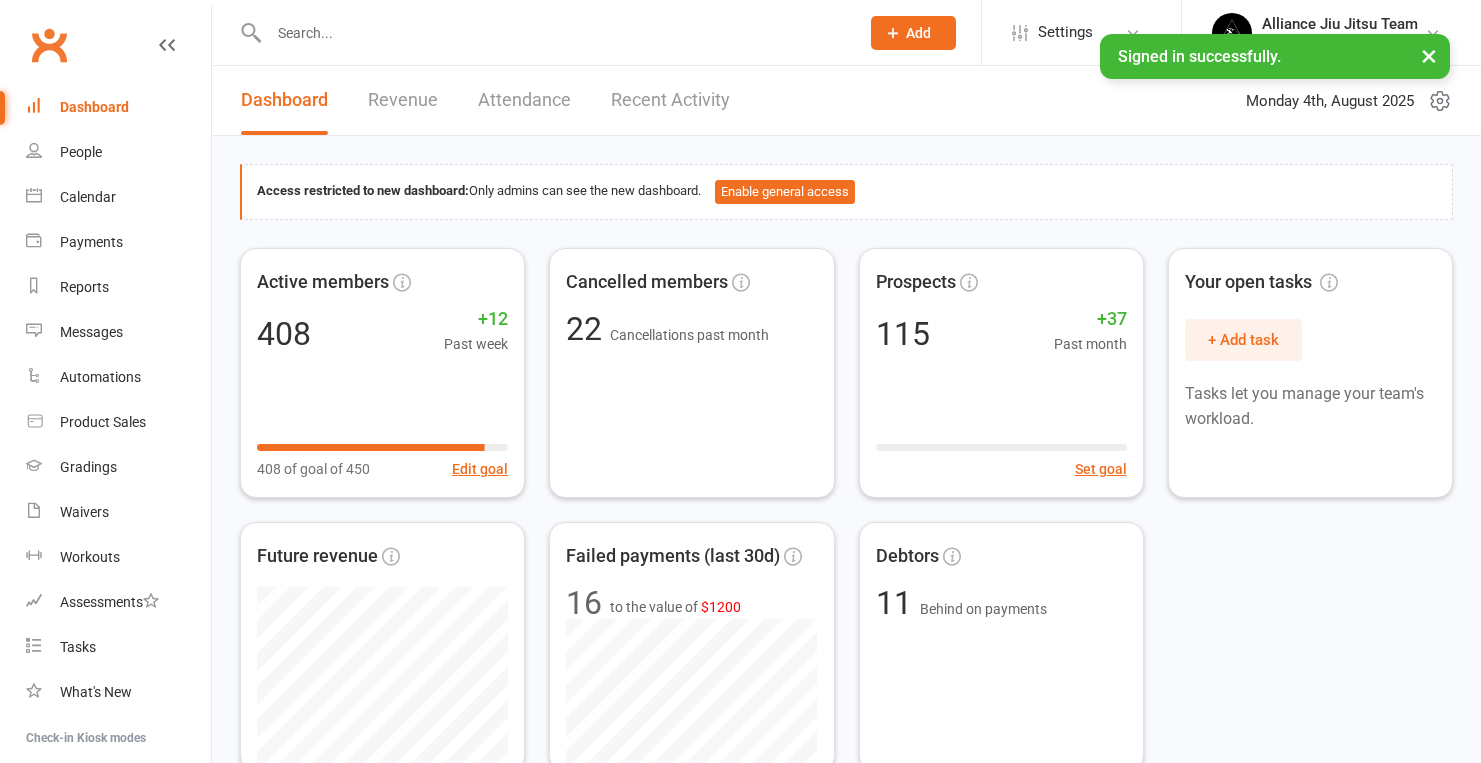 scroll, scrollTop: 0, scrollLeft: 0, axis: both 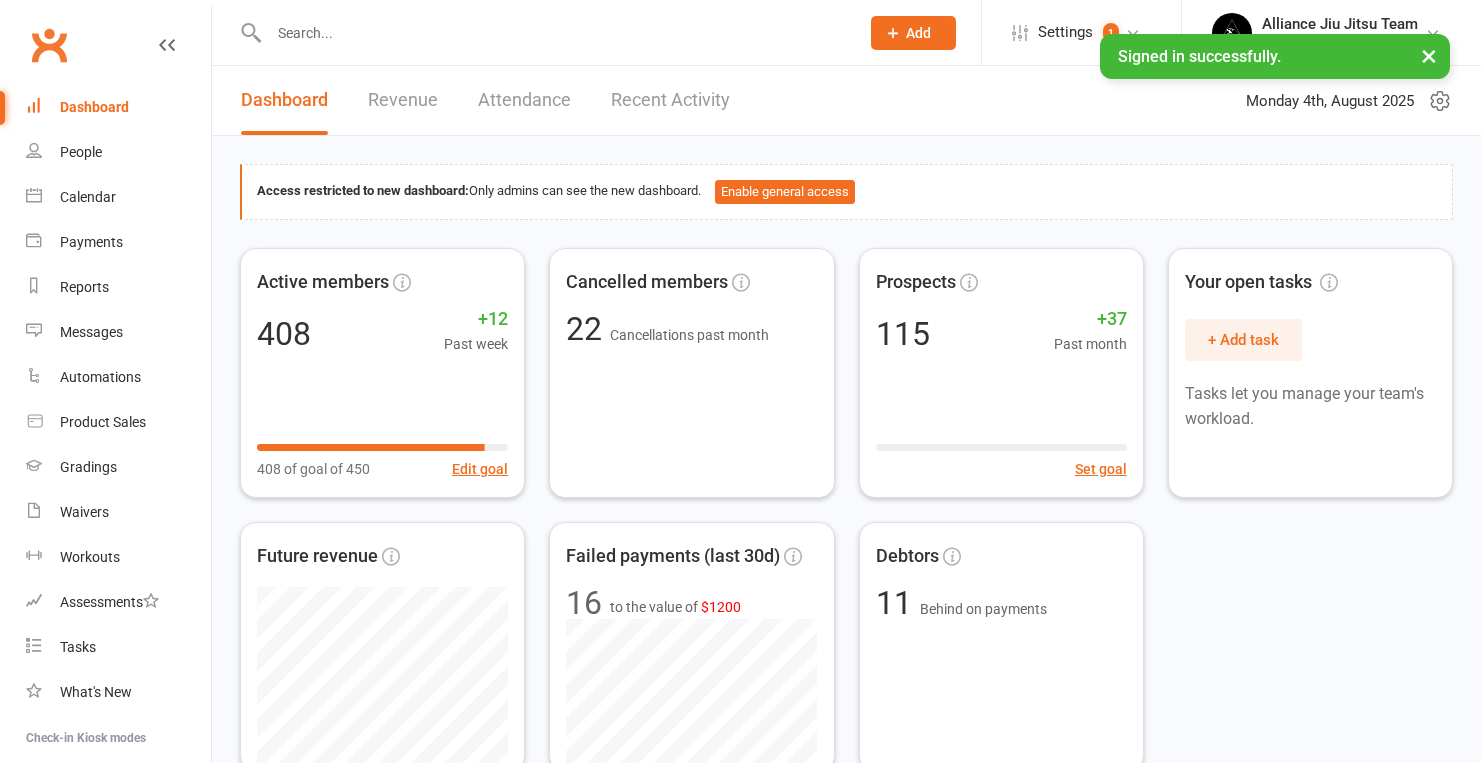 click at bounding box center (554, 33) 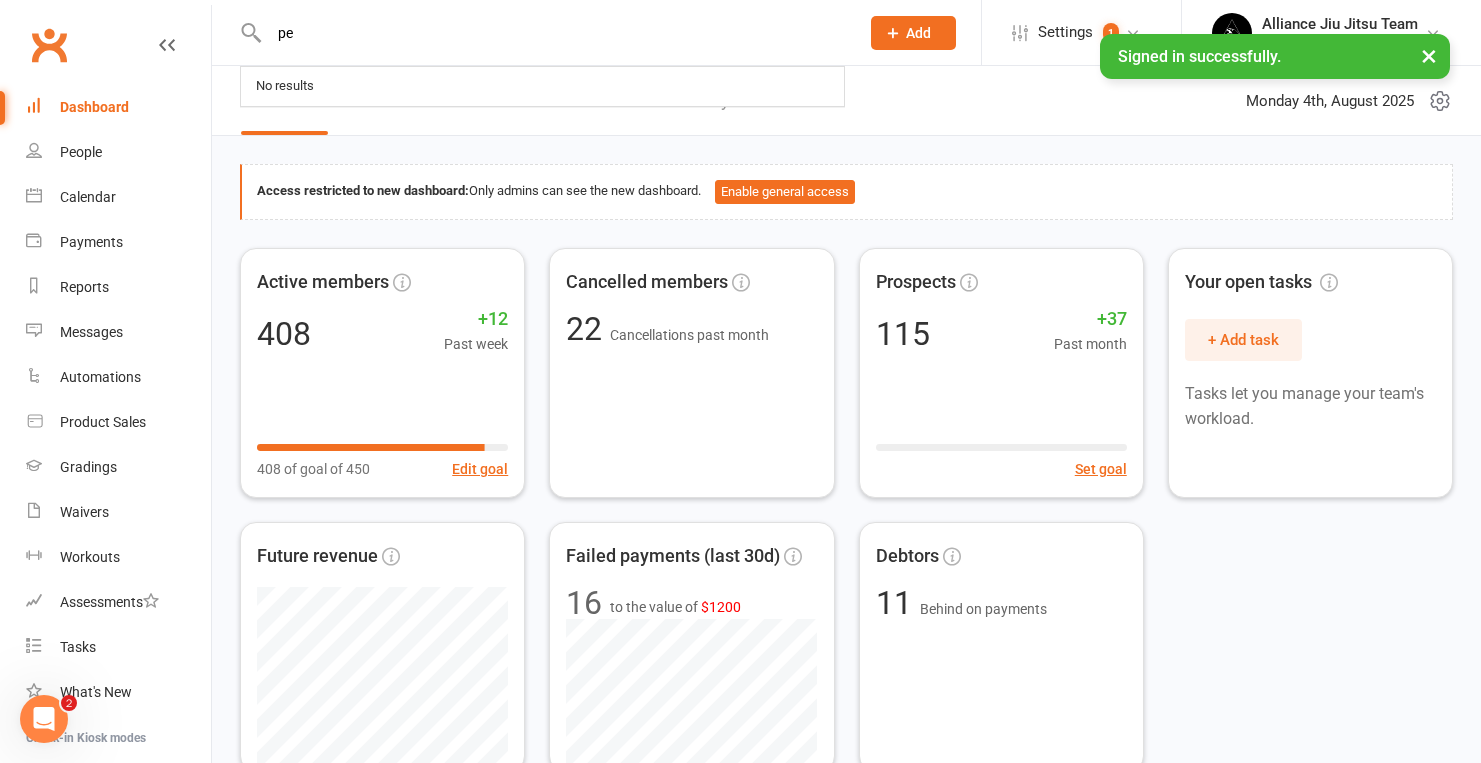 scroll, scrollTop: 0, scrollLeft: 0, axis: both 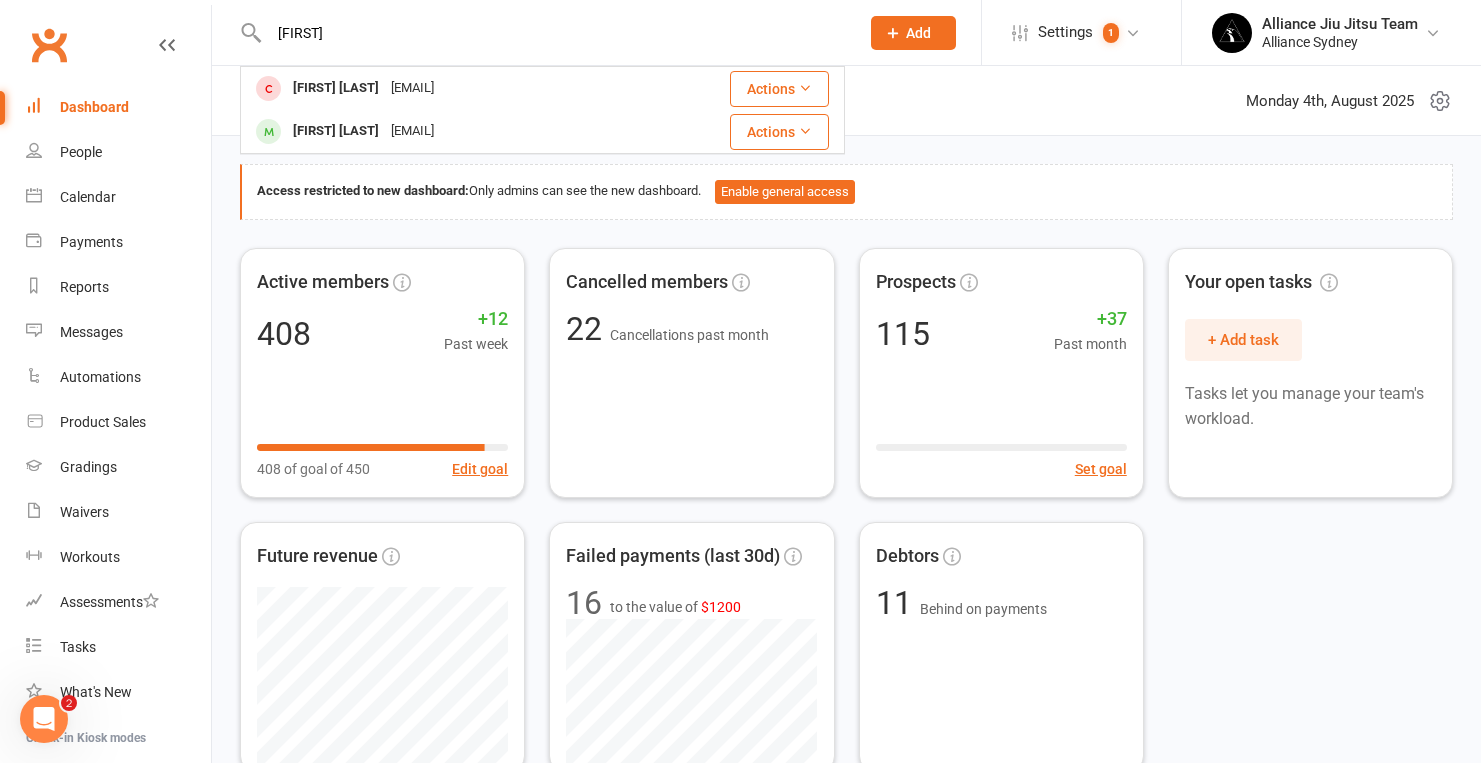 type on "[FIRST]" 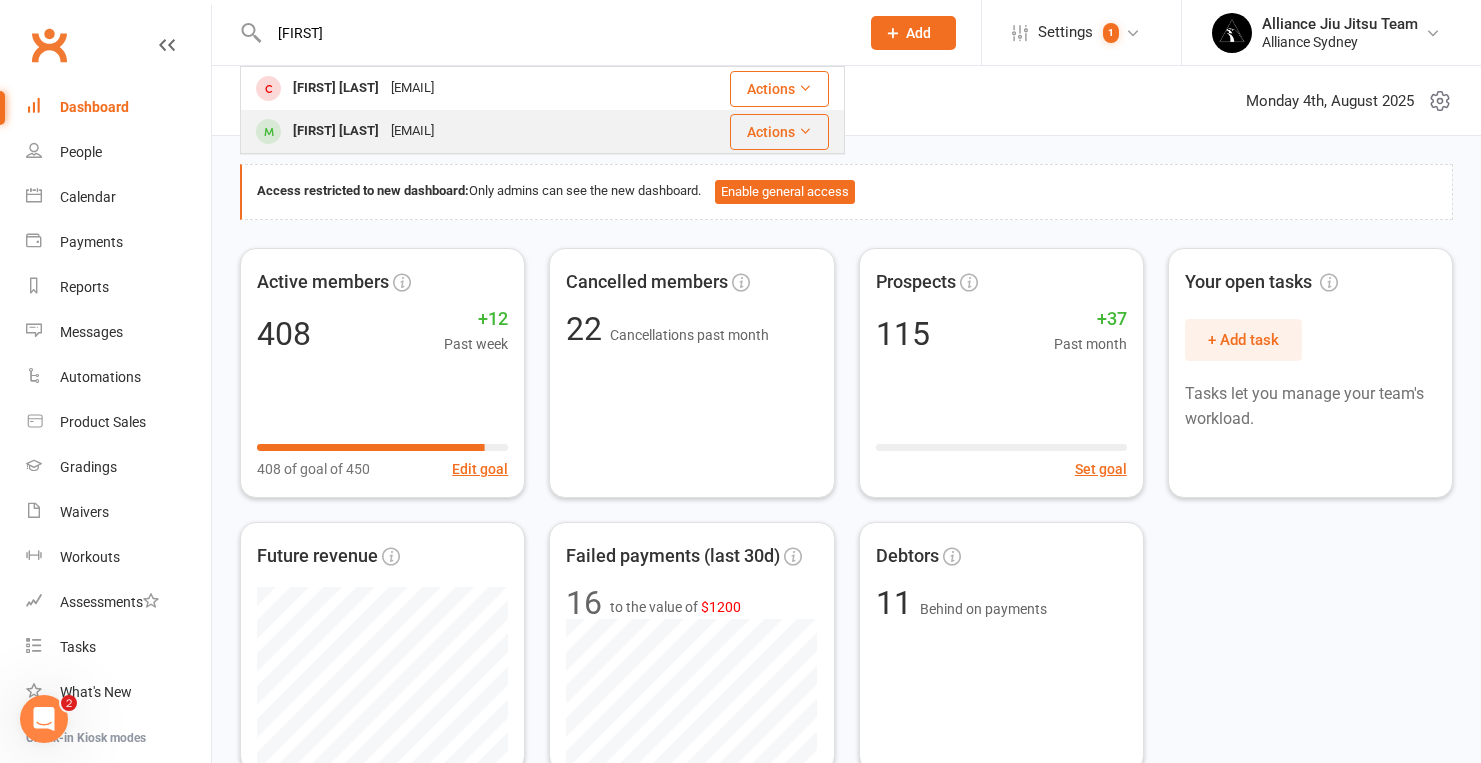 drag, startPoint x: 429, startPoint y: 44, endPoint x: 382, endPoint y: 129, distance: 97.128784 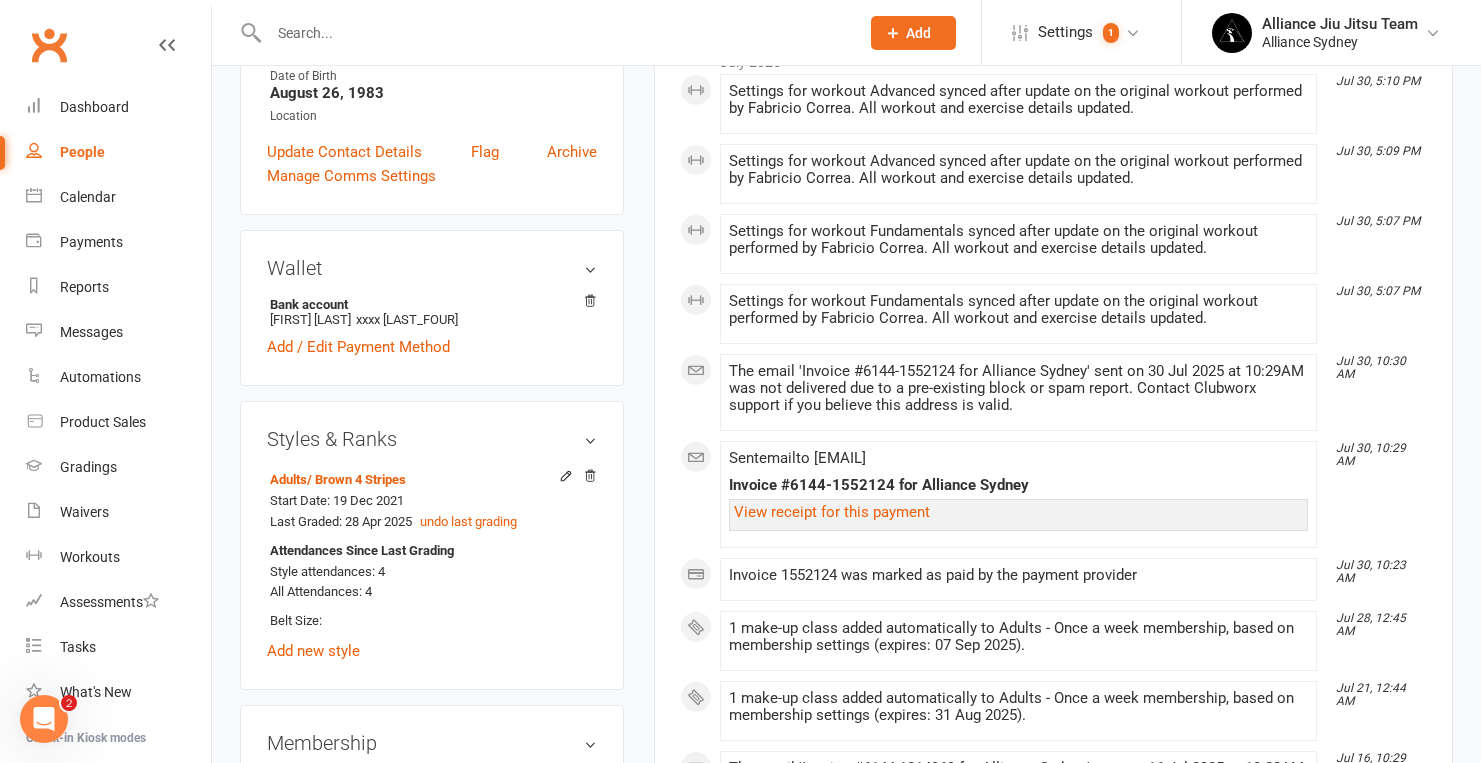 scroll, scrollTop: 468, scrollLeft: 0, axis: vertical 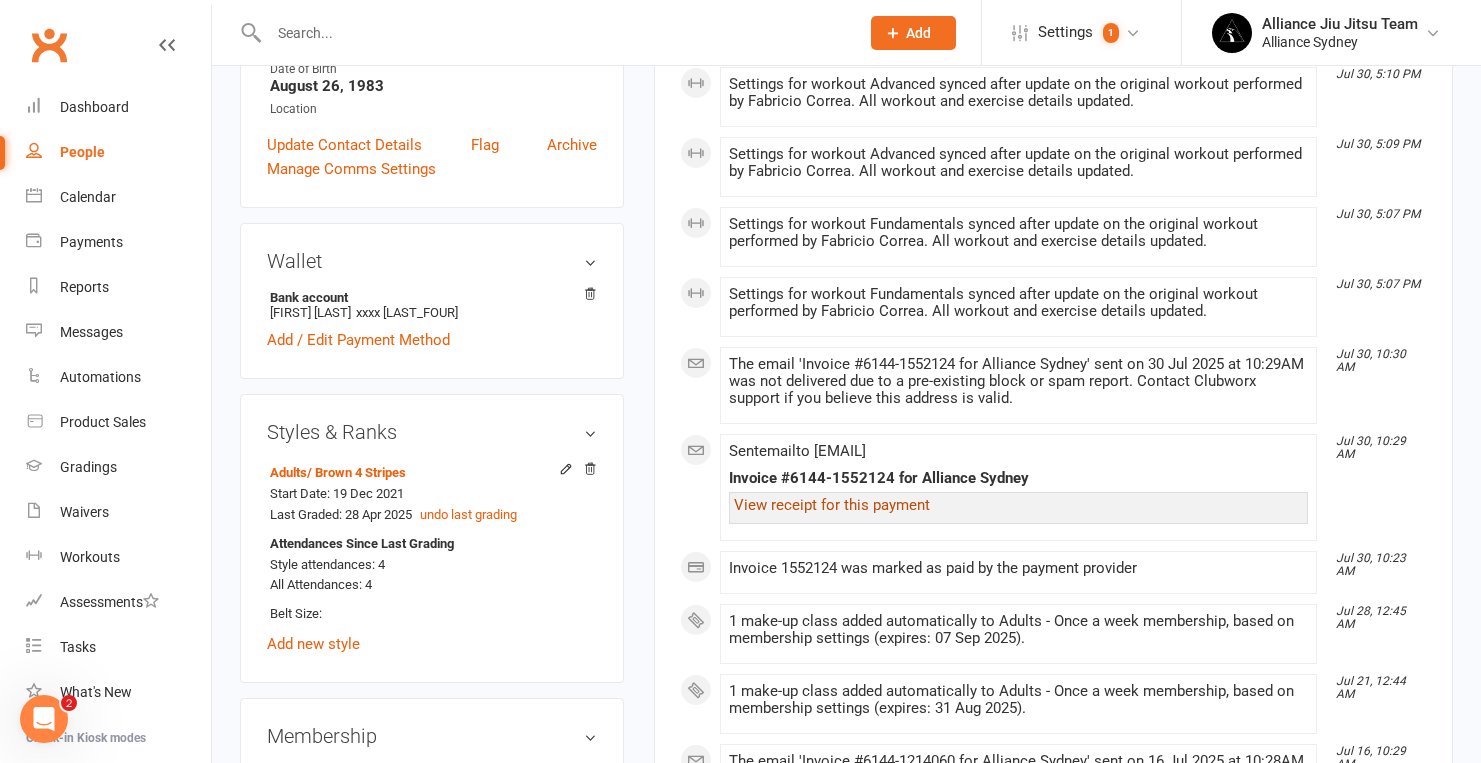 click on "View receipt for this payment" at bounding box center [832, 505] 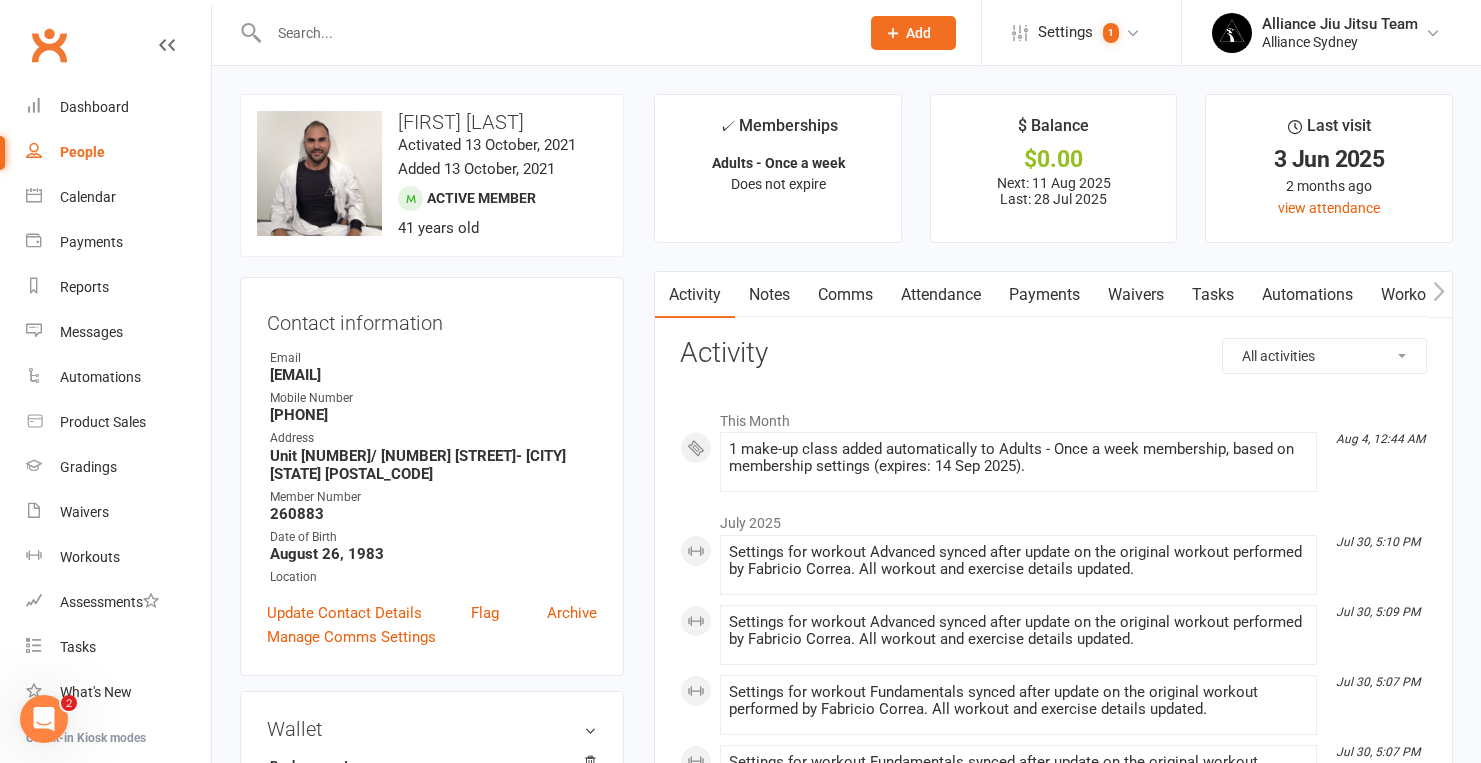scroll, scrollTop: 0, scrollLeft: 0, axis: both 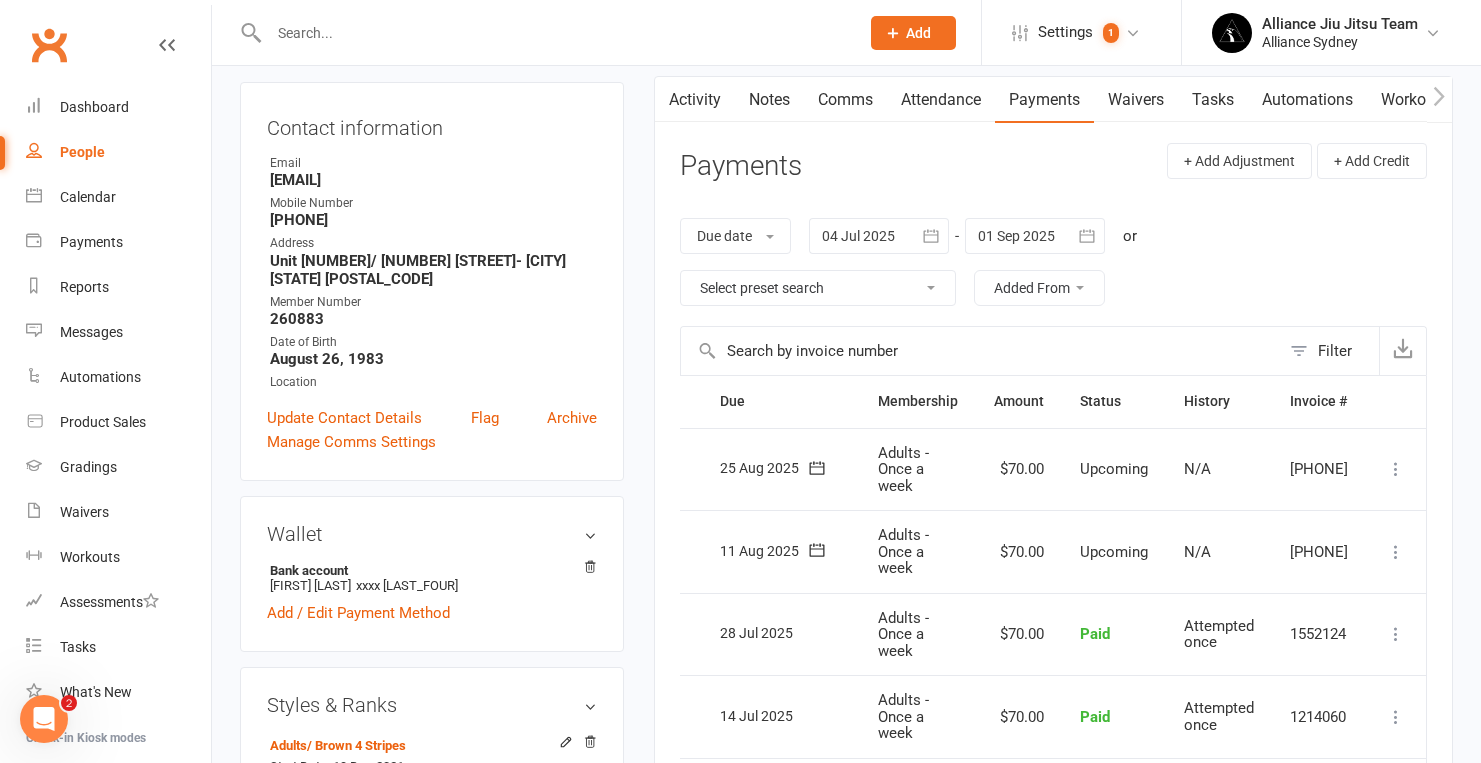 click at bounding box center (1396, 552) 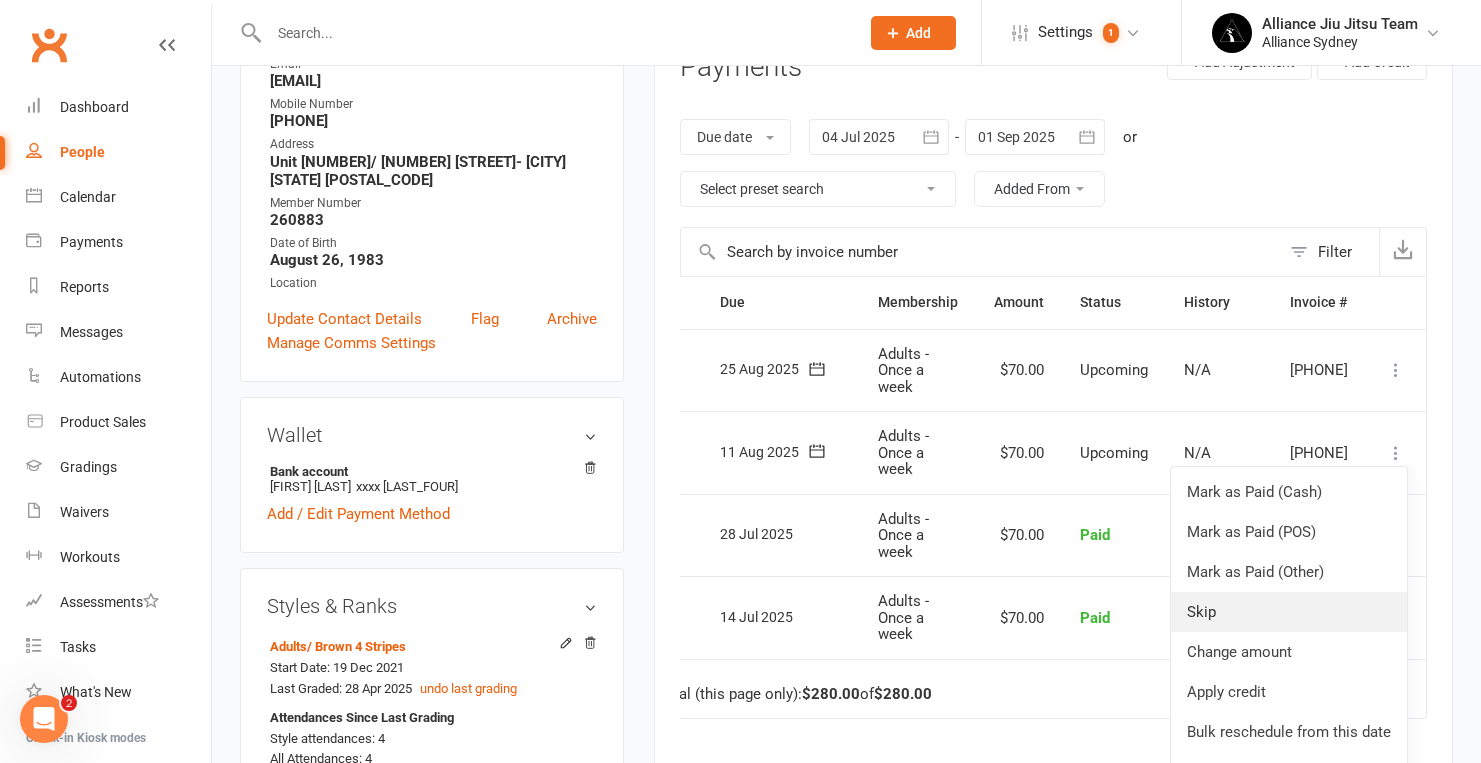 scroll, scrollTop: 314, scrollLeft: 0, axis: vertical 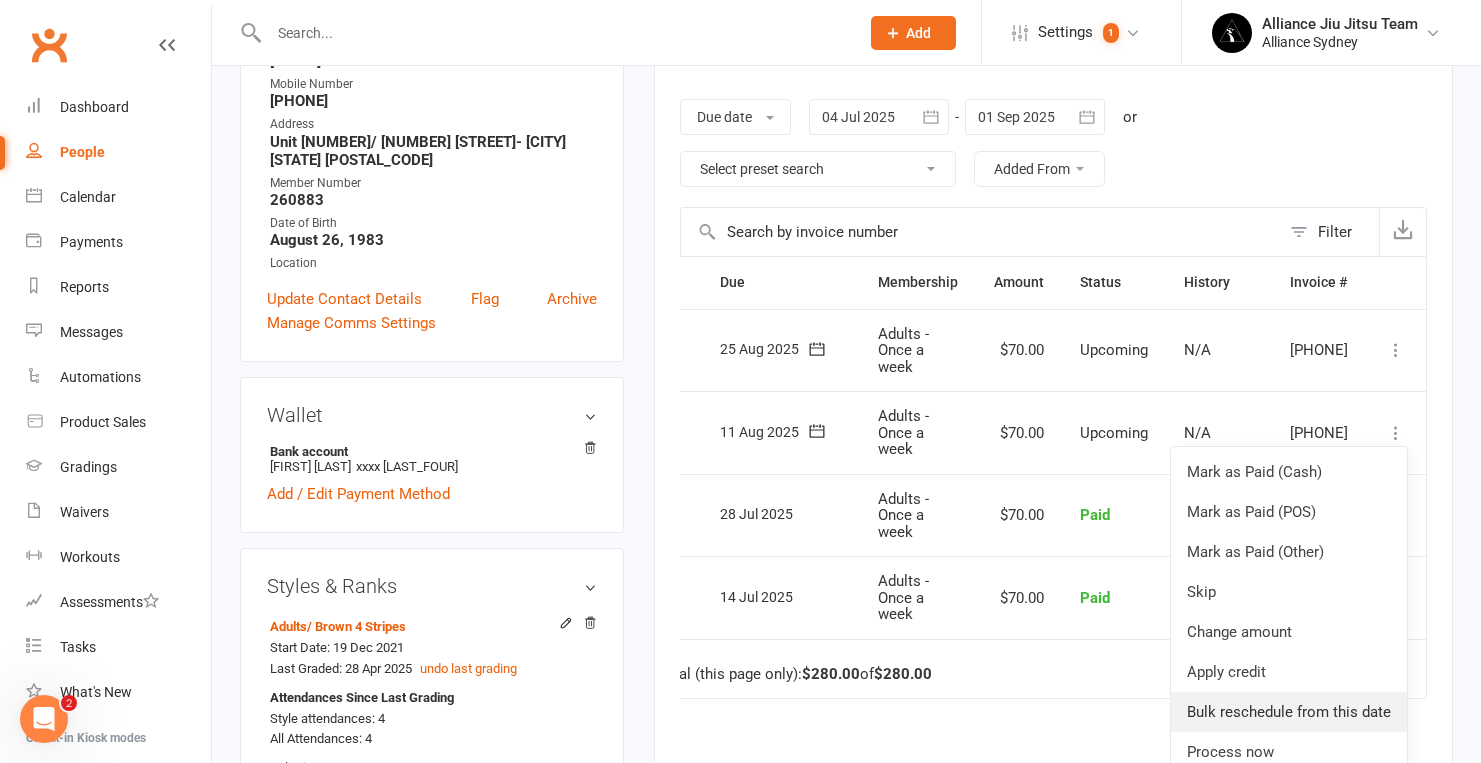 click on "Bulk reschedule from this date" at bounding box center [1289, 712] 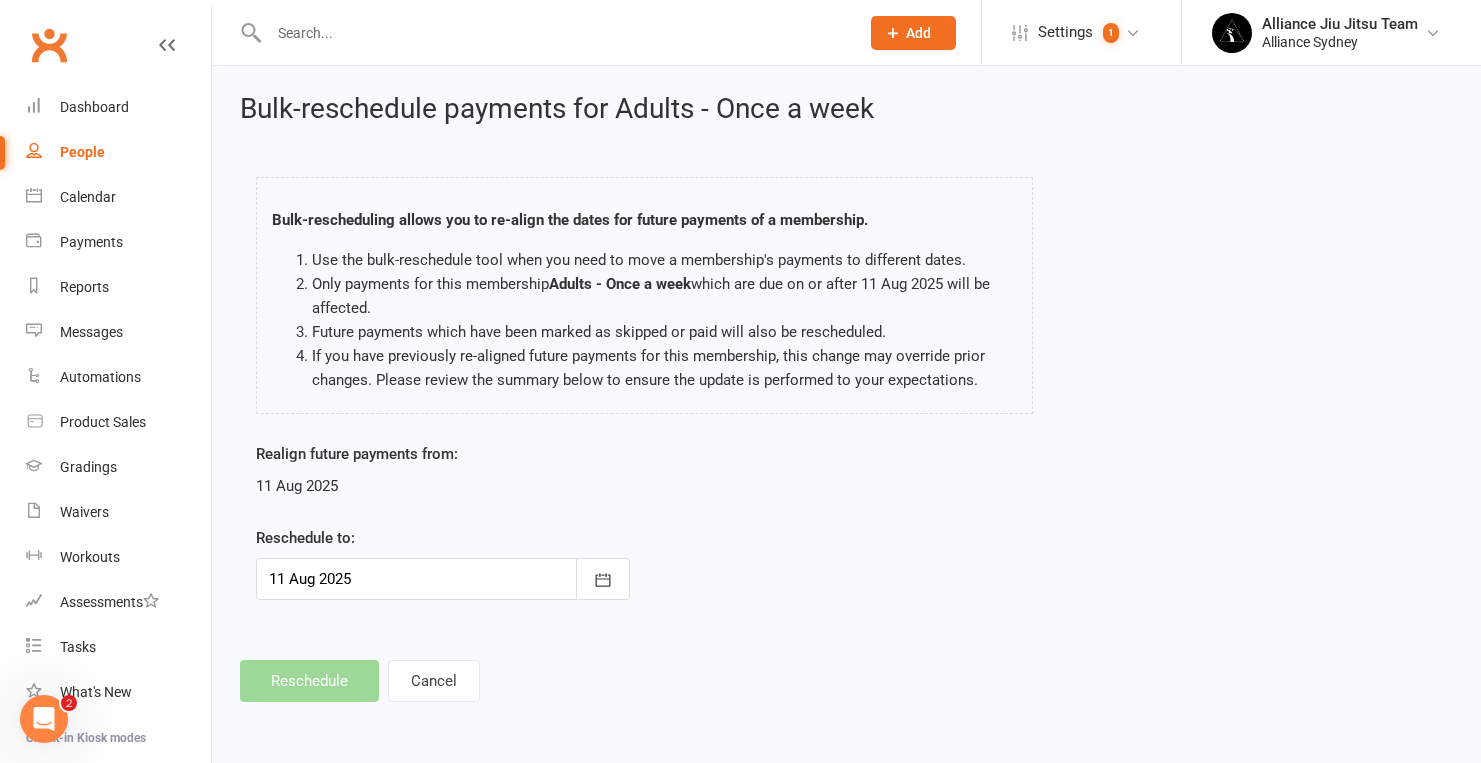 scroll, scrollTop: 0, scrollLeft: 0, axis: both 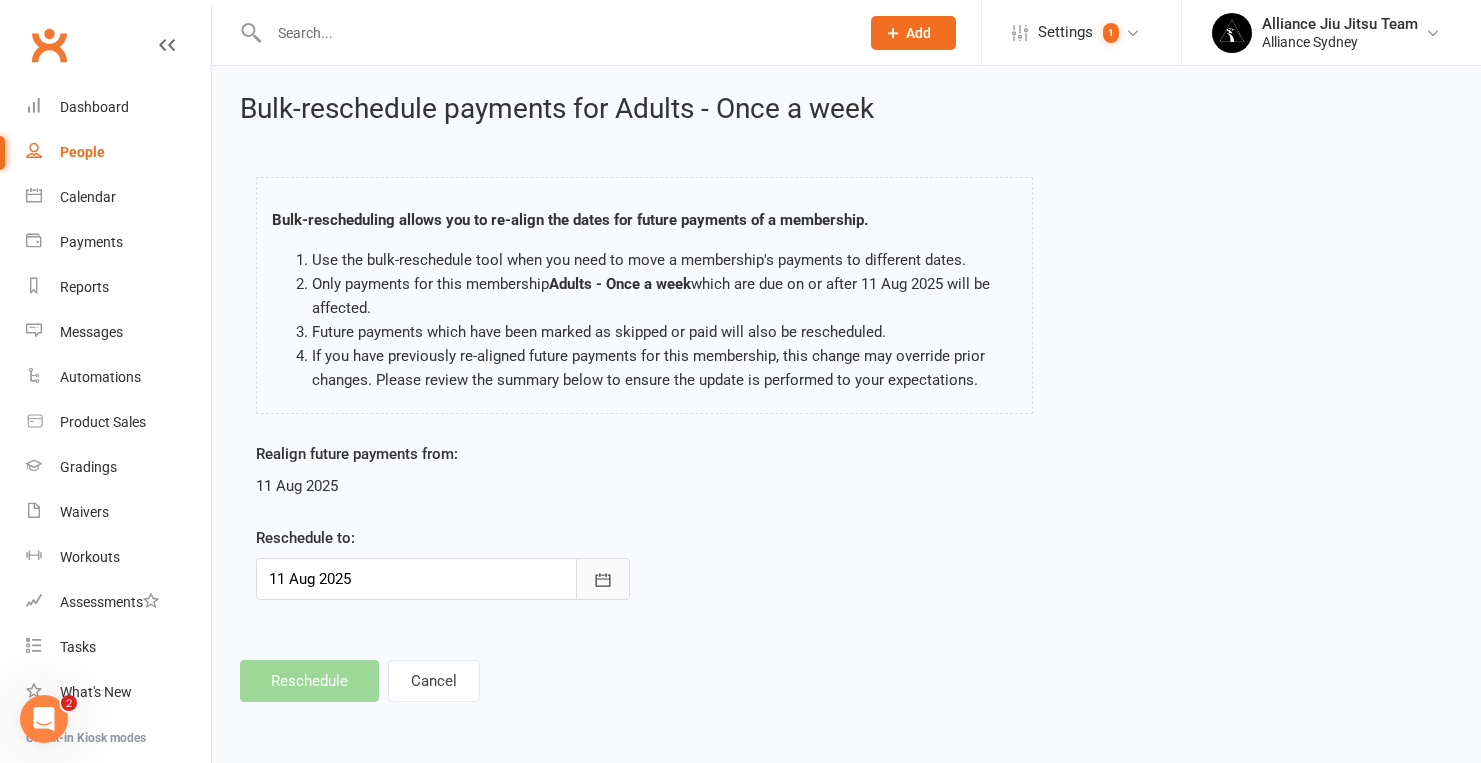 click at bounding box center (603, 579) 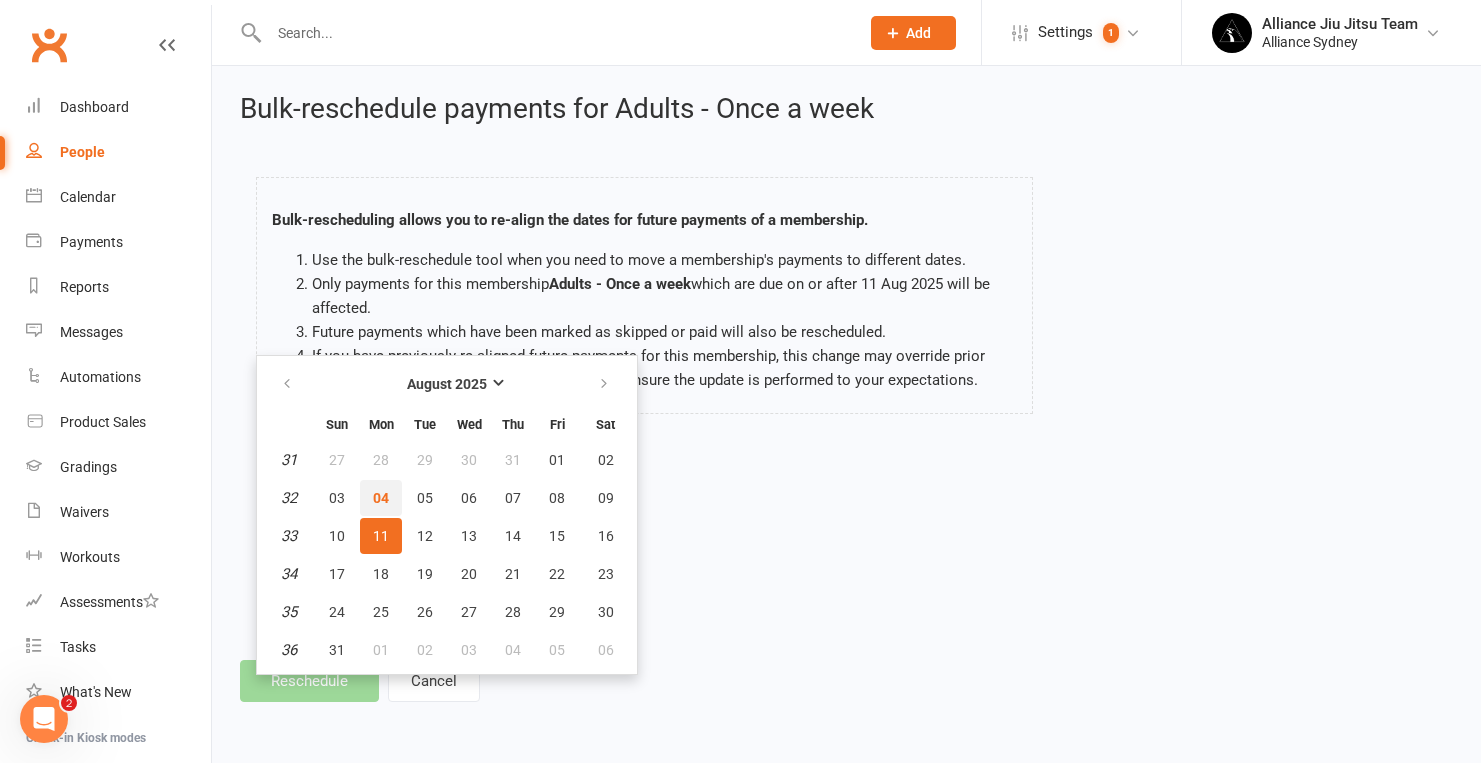 click on "04" at bounding box center [381, 498] 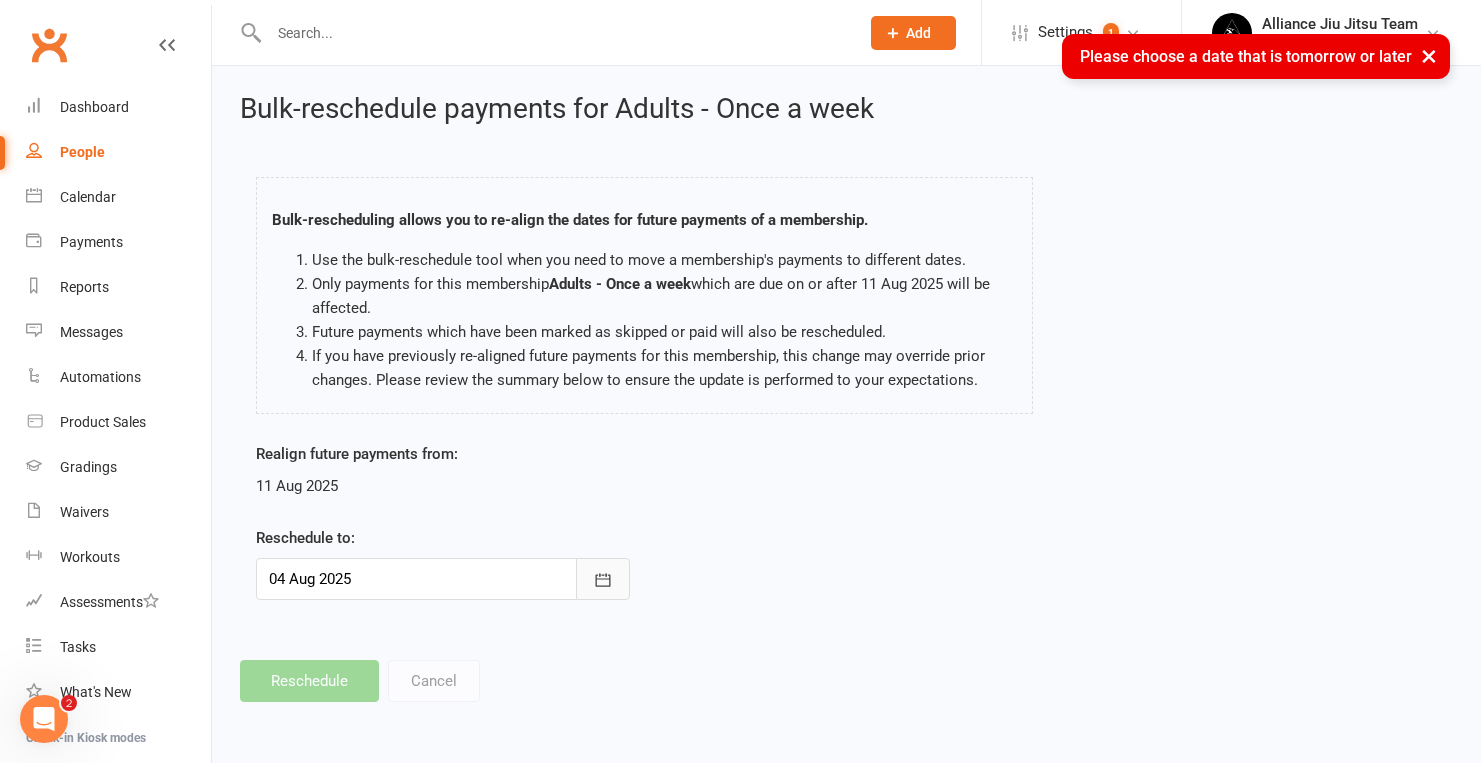 click at bounding box center [603, 579] 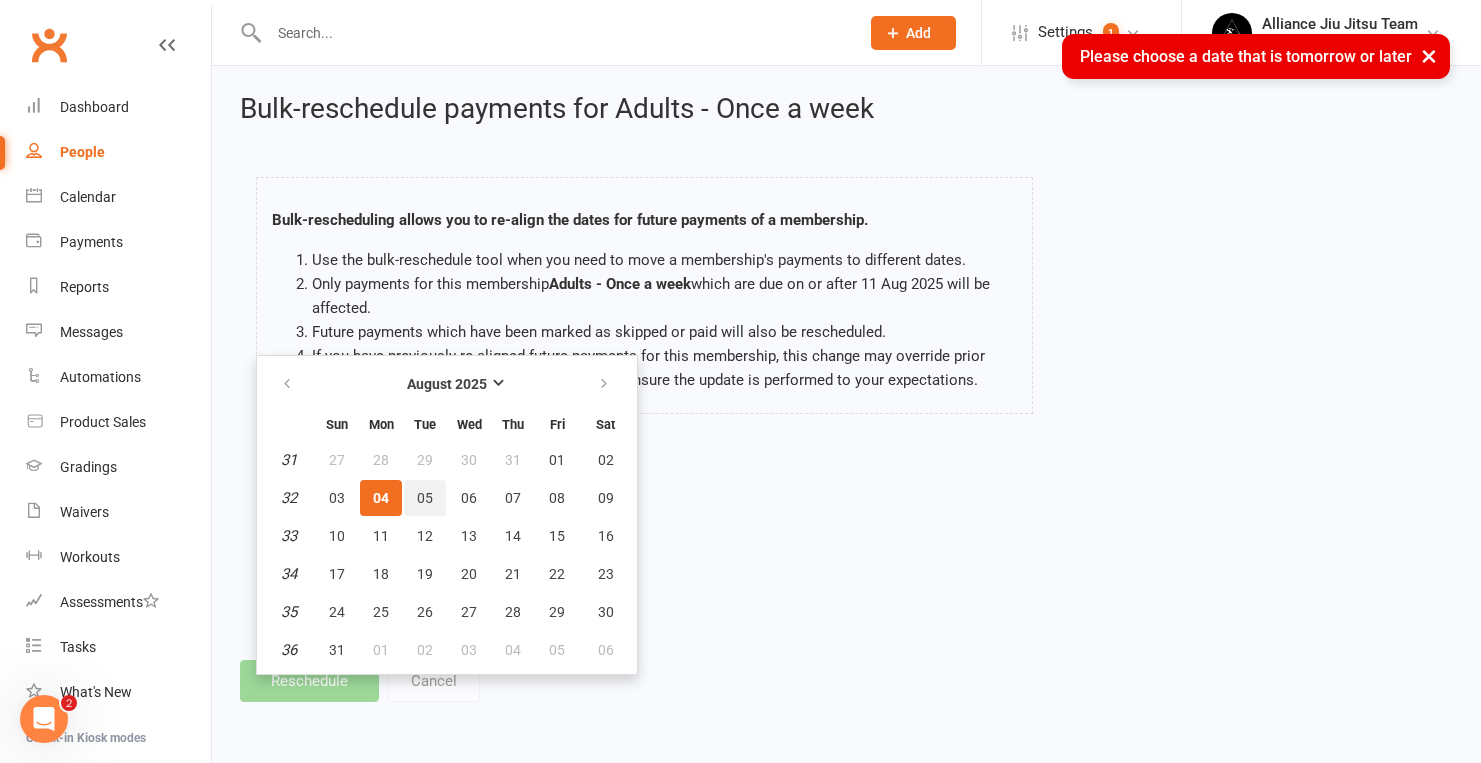 click on "05" at bounding box center (425, 498) 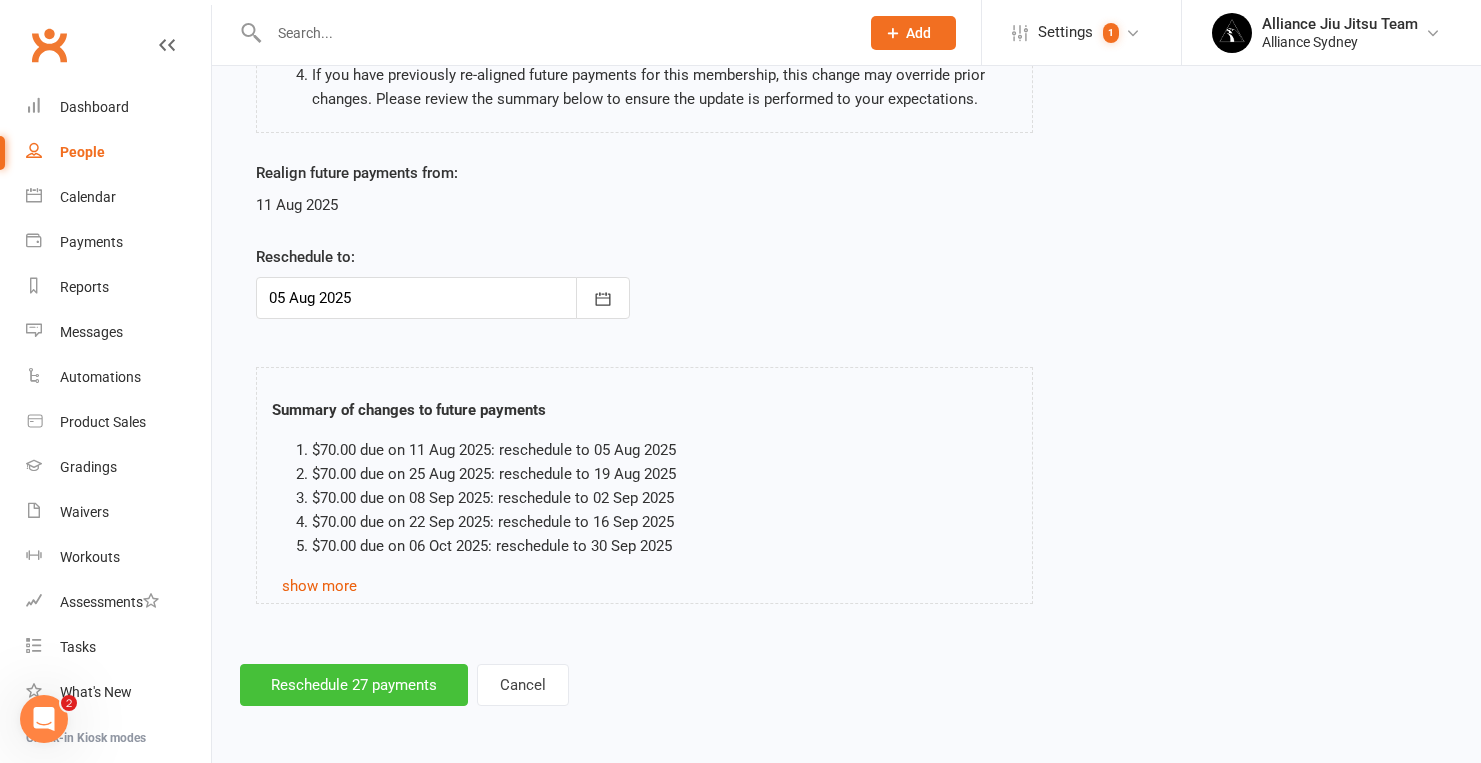 scroll, scrollTop: 297, scrollLeft: 0, axis: vertical 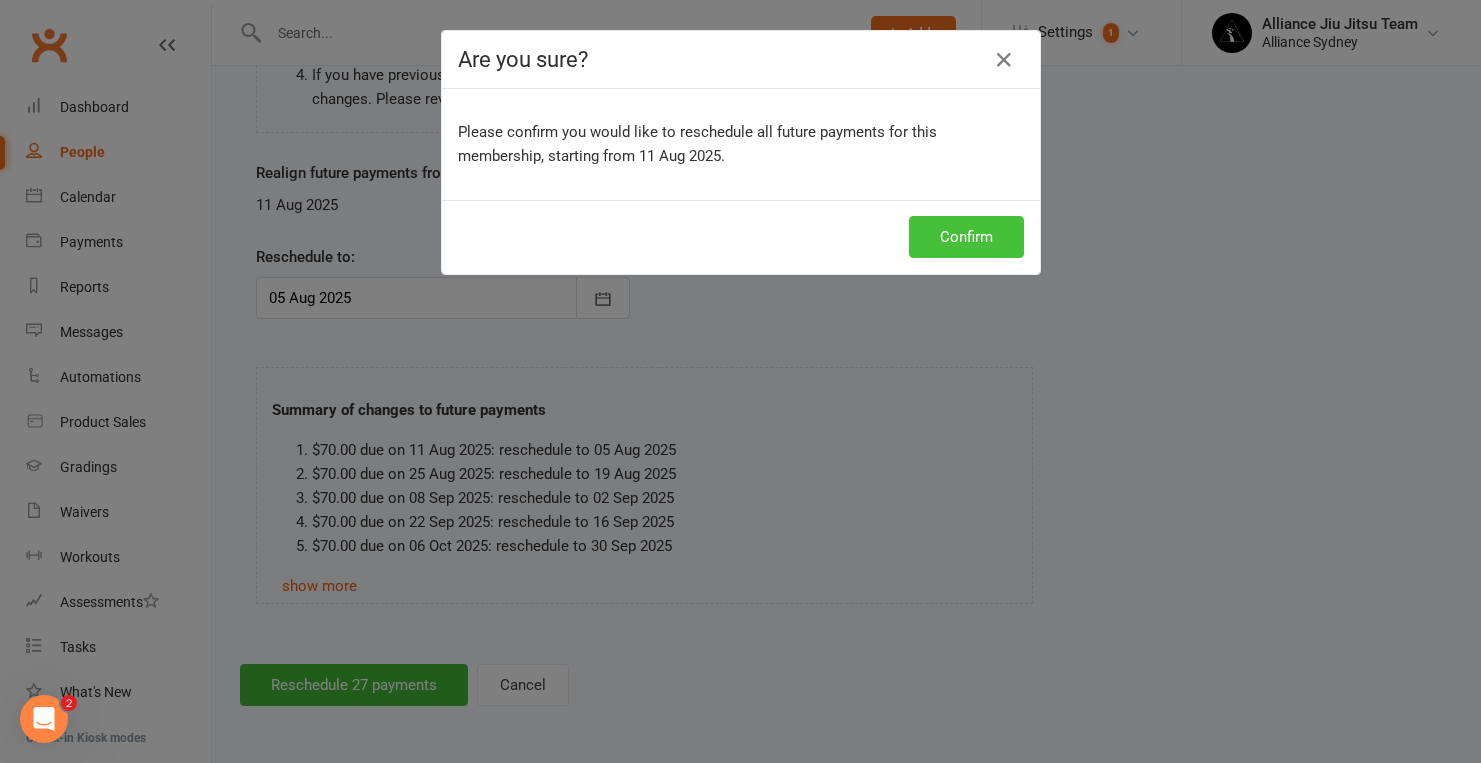 click on "Confirm" at bounding box center (966, 237) 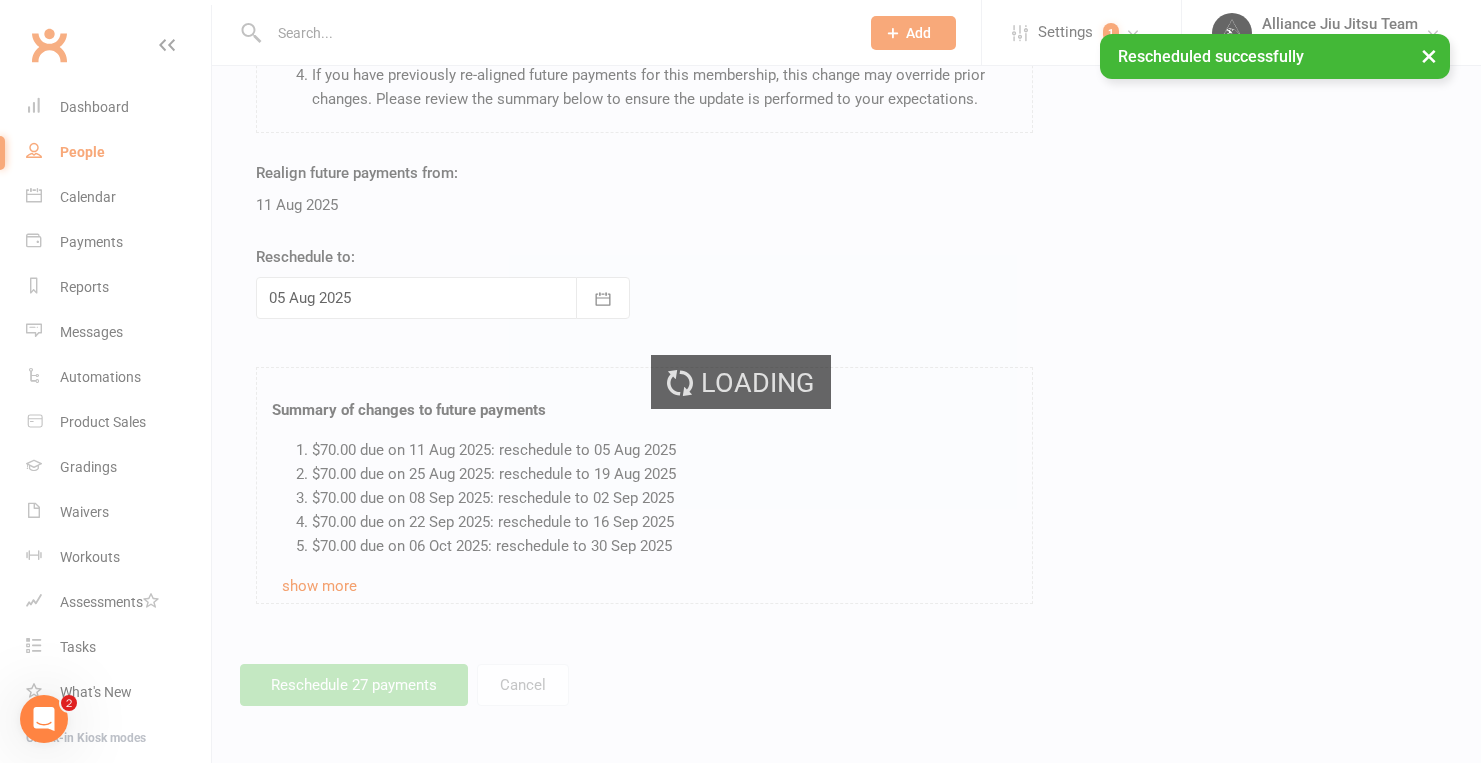 scroll, scrollTop: 0, scrollLeft: 0, axis: both 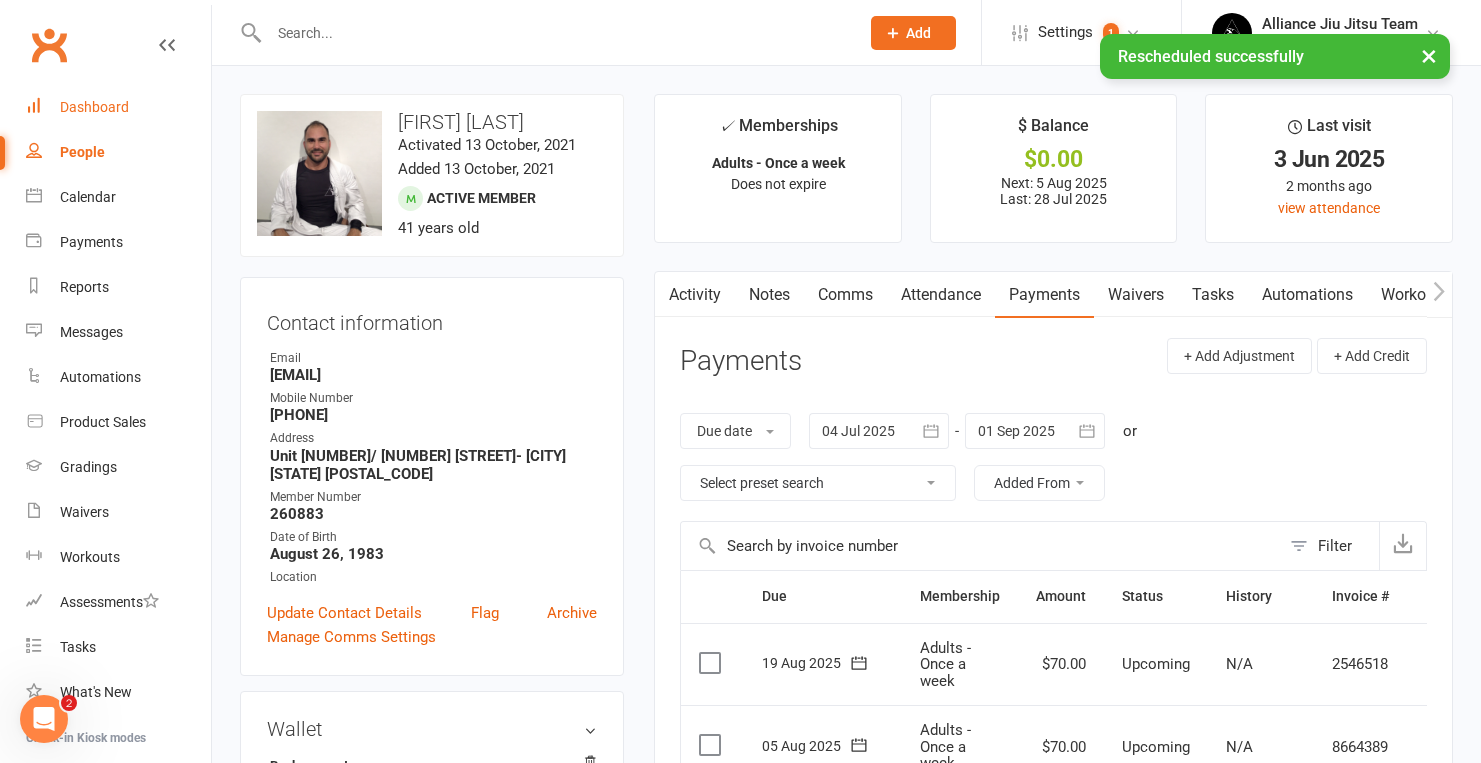 click on "Dashboard" at bounding box center (94, 107) 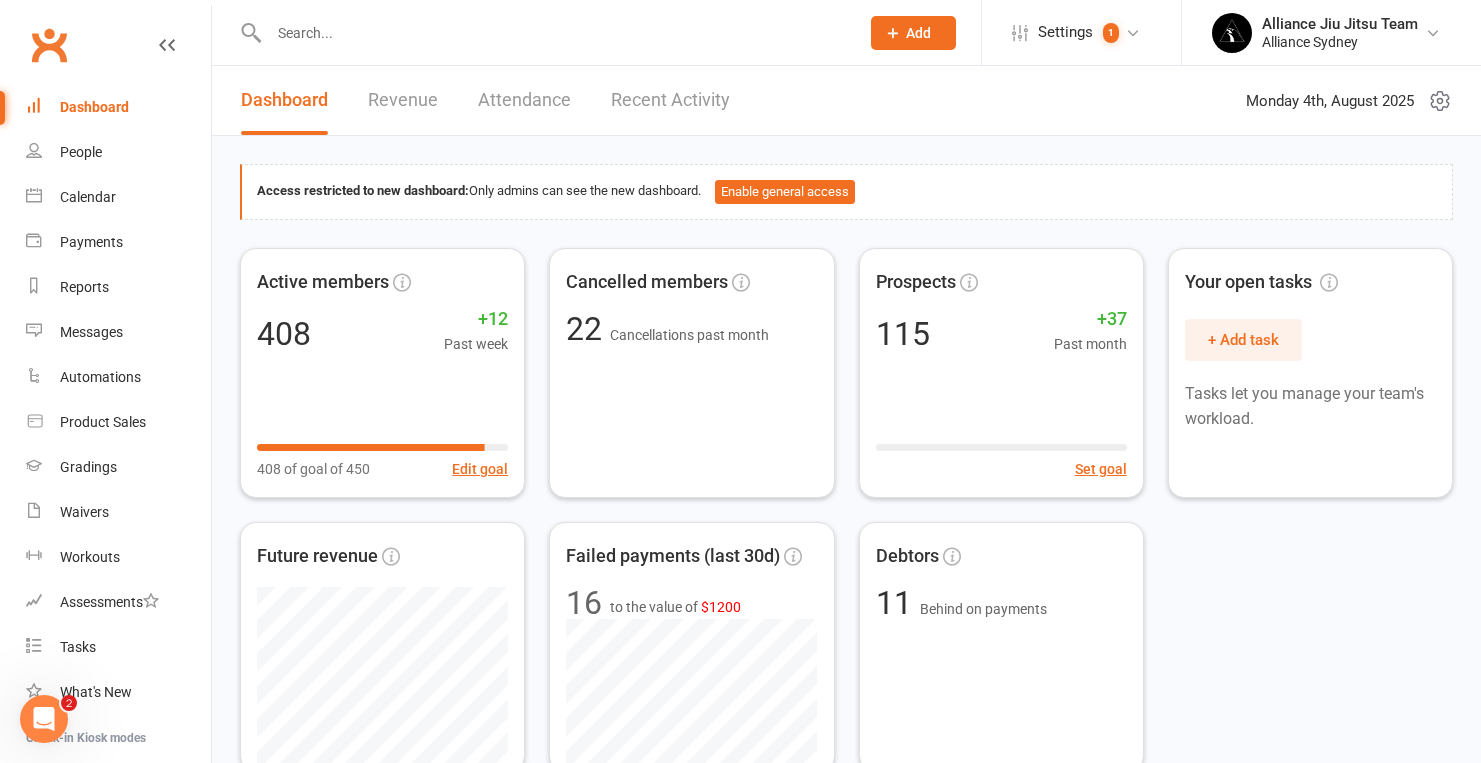 click on "Dashboard" at bounding box center (94, 107) 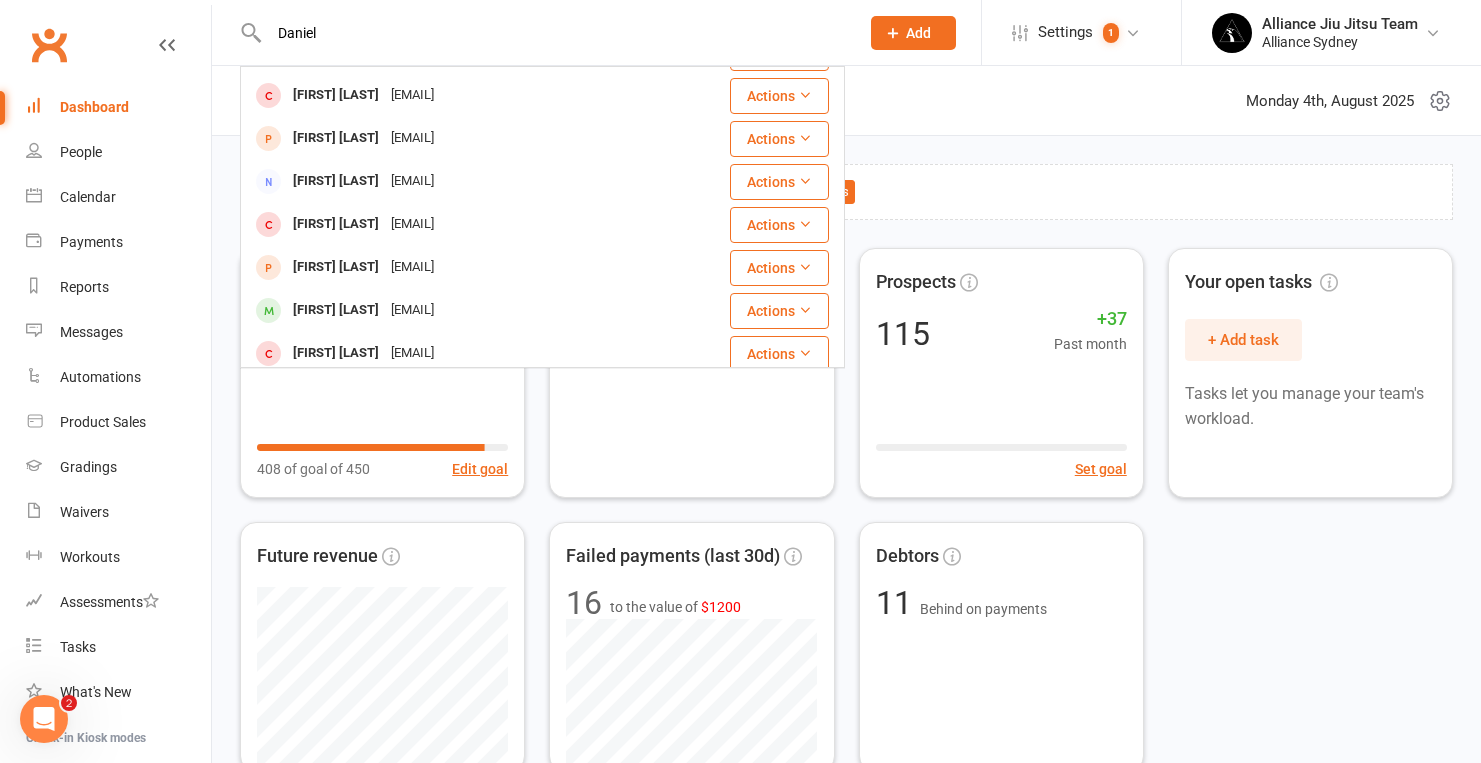 scroll, scrollTop: 263, scrollLeft: 0, axis: vertical 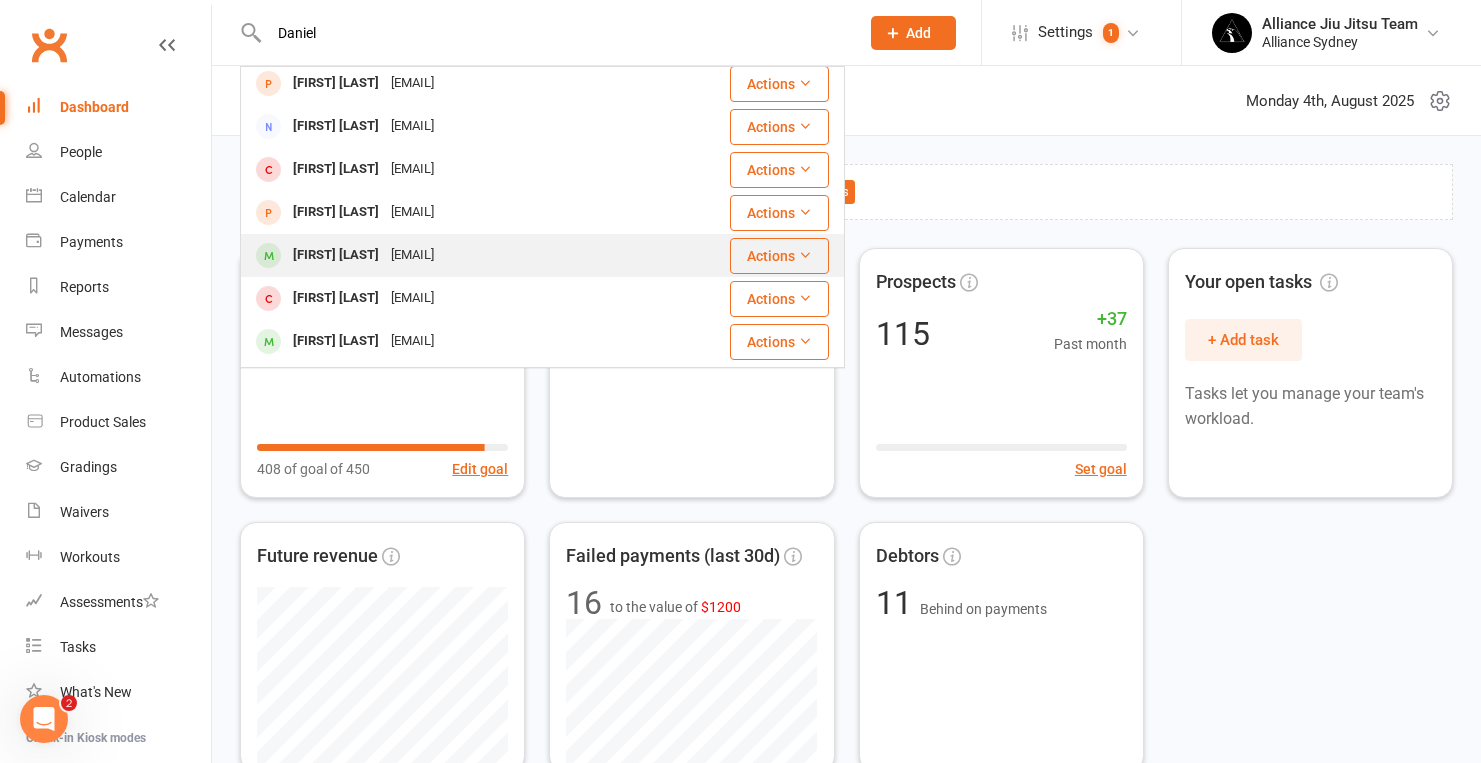 type on "Daniel" 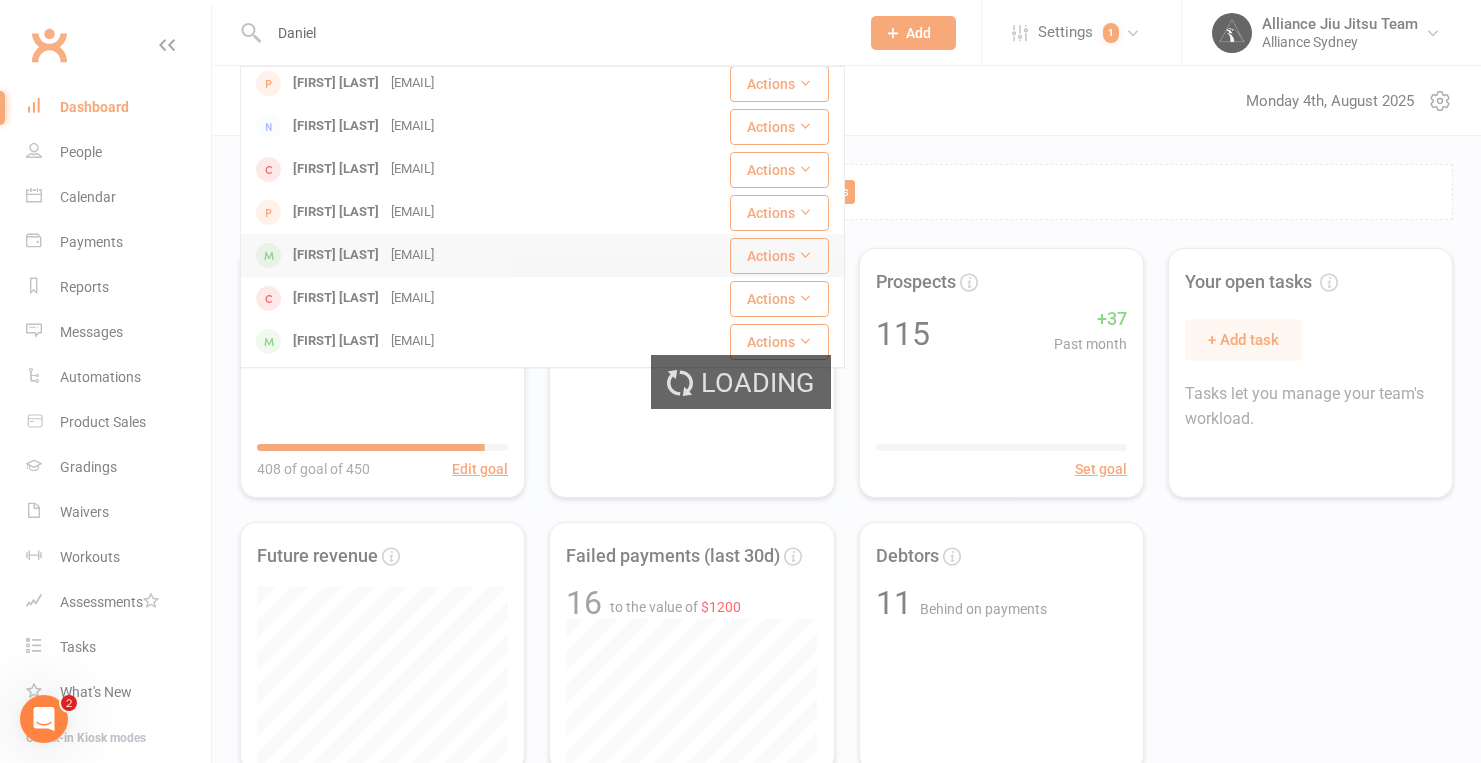 type 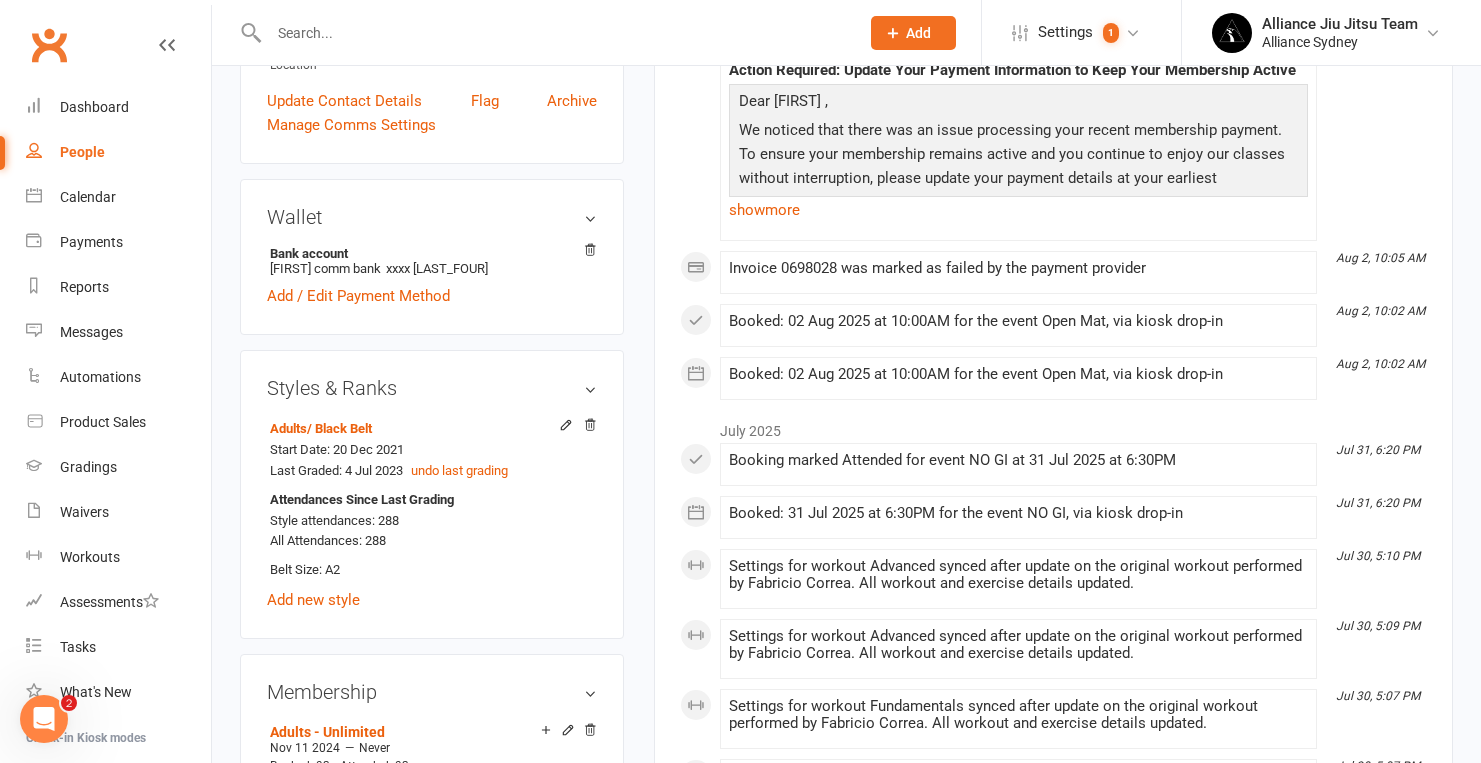 scroll, scrollTop: 552, scrollLeft: 0, axis: vertical 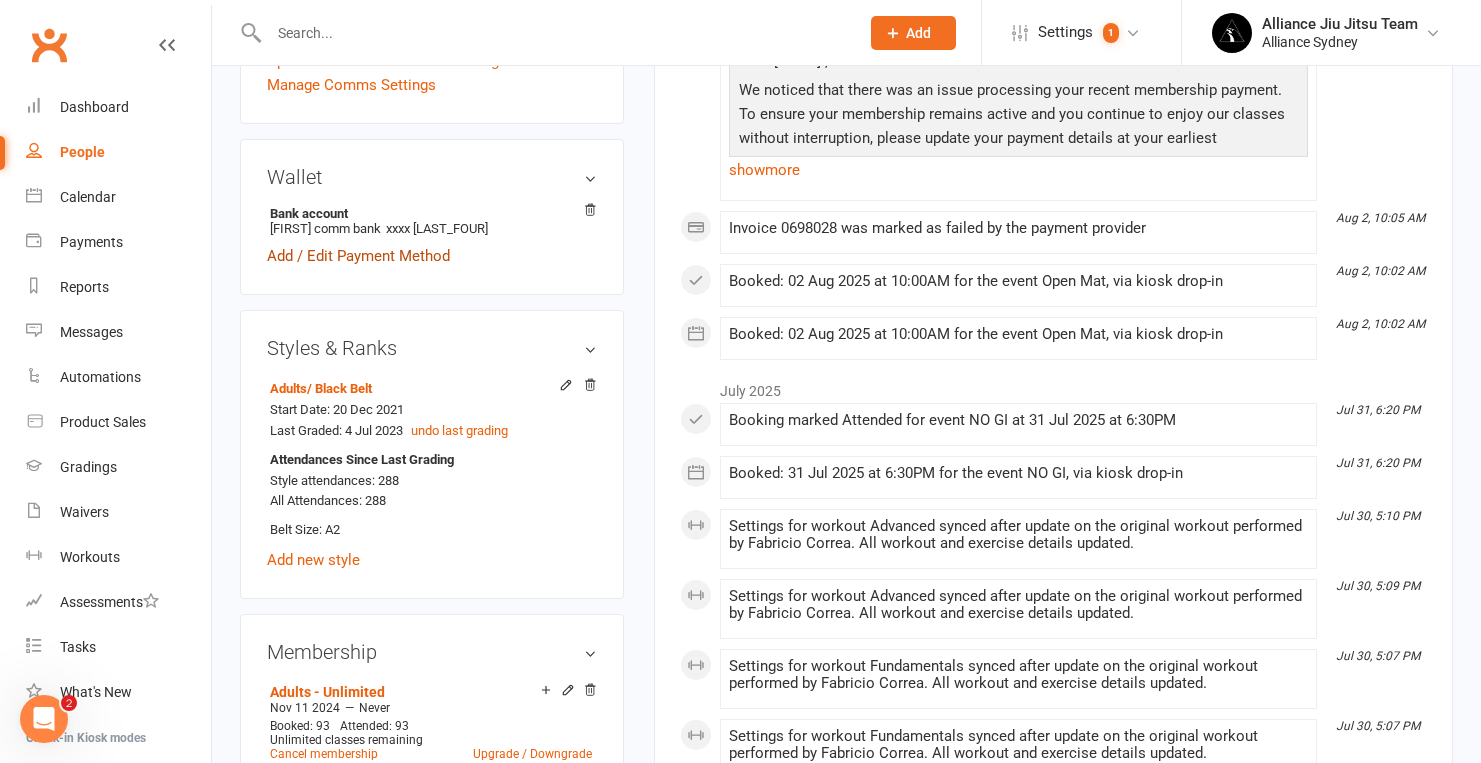 click on "Add / Edit Payment Method" at bounding box center (358, 256) 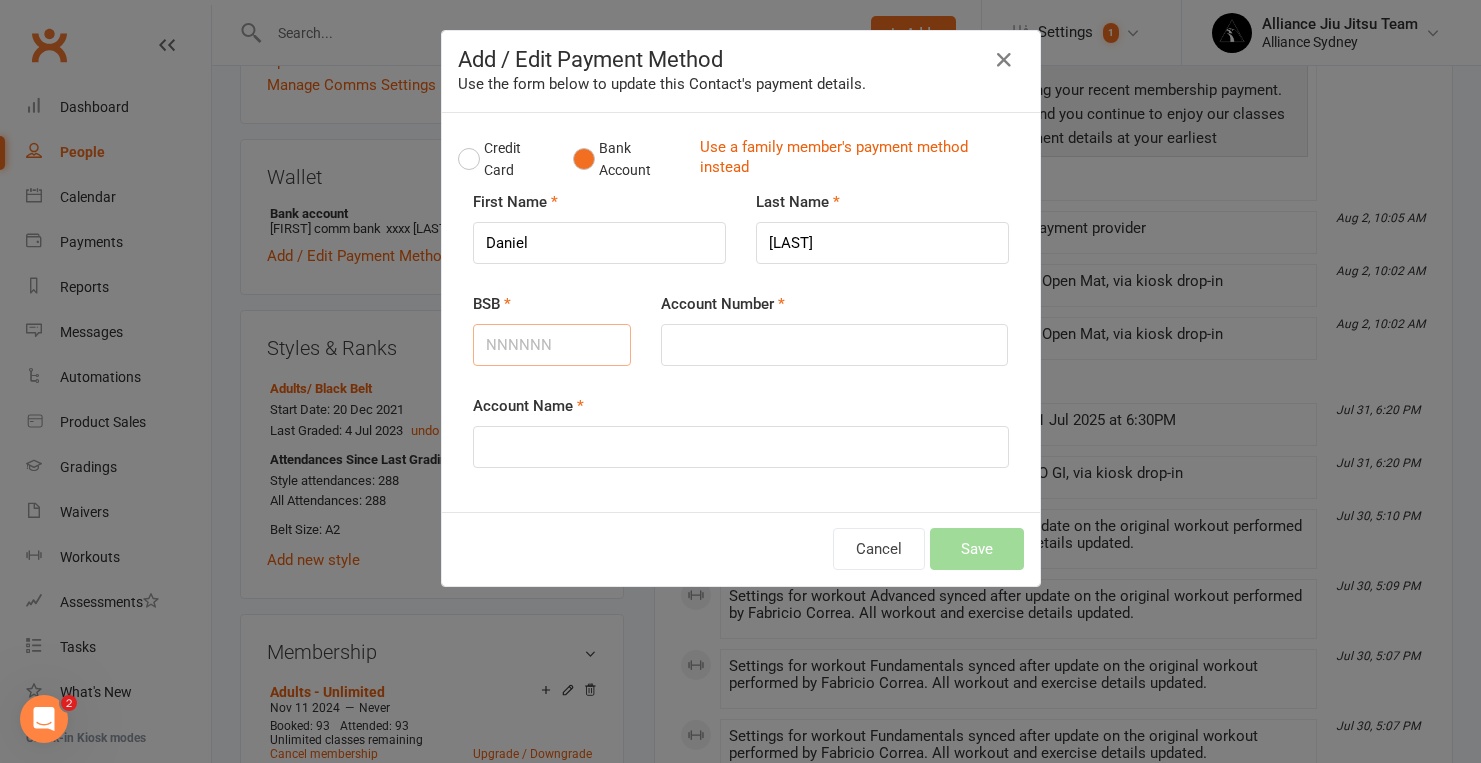 click on "BSB" at bounding box center (552, 345) 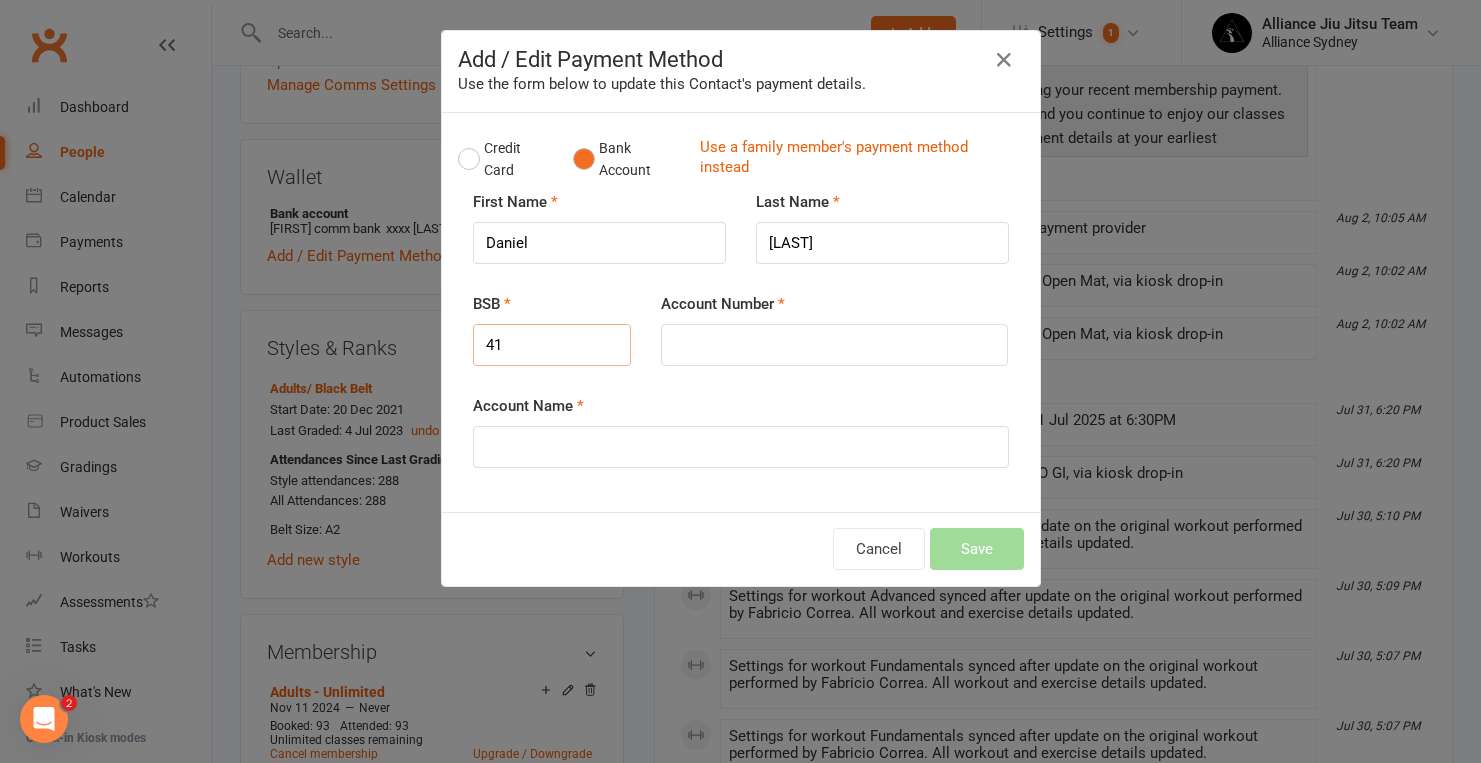 type on "4" 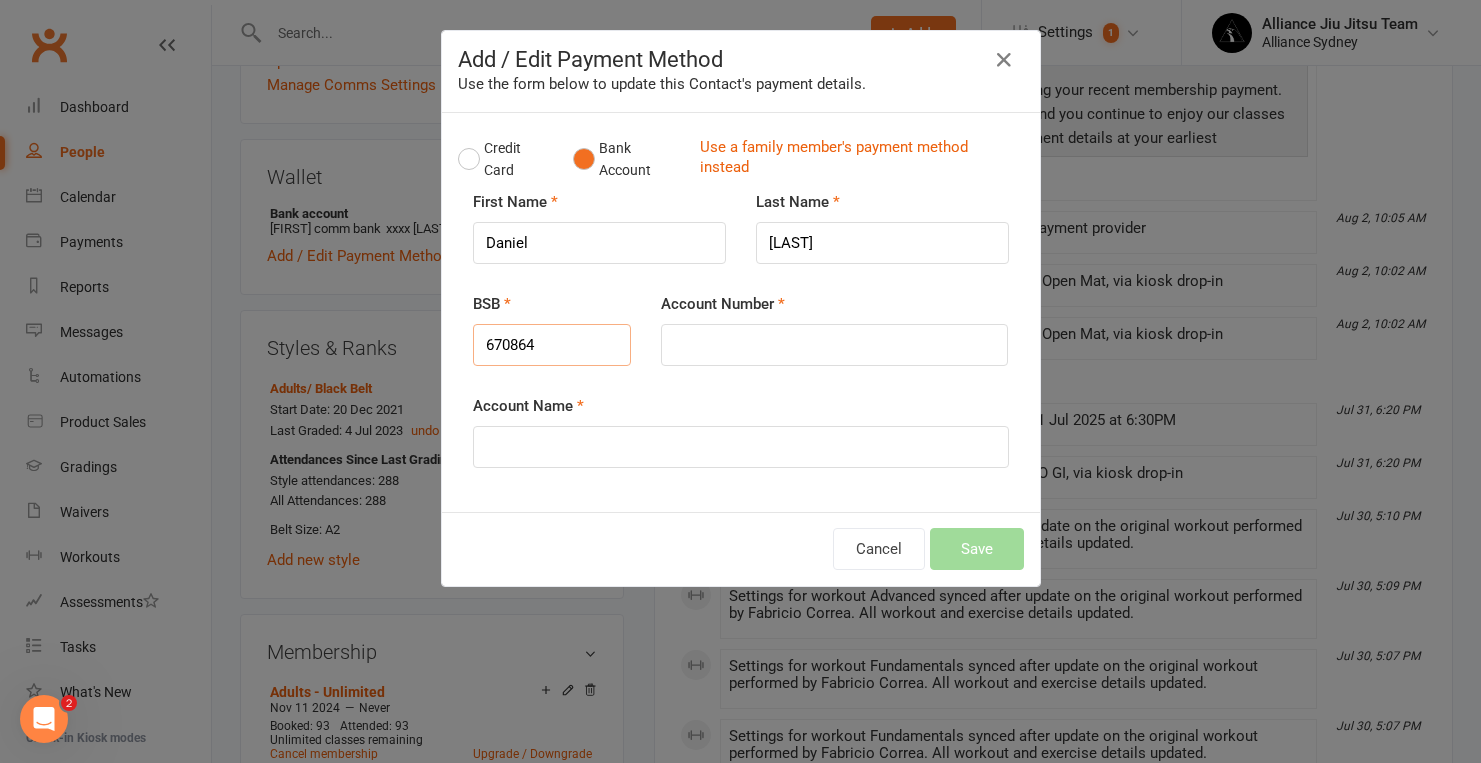 type on "670864" 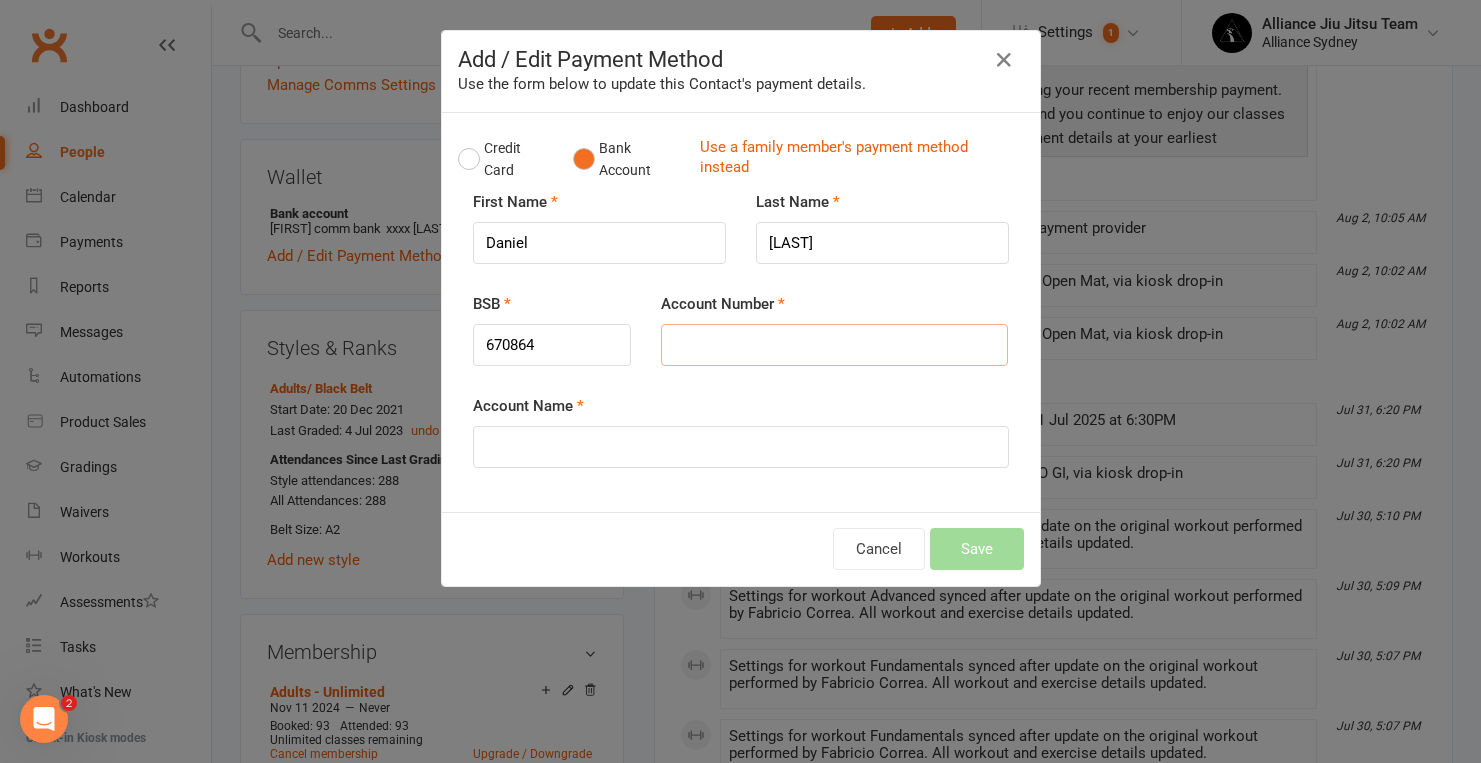 click on "Account Number" at bounding box center [834, 345] 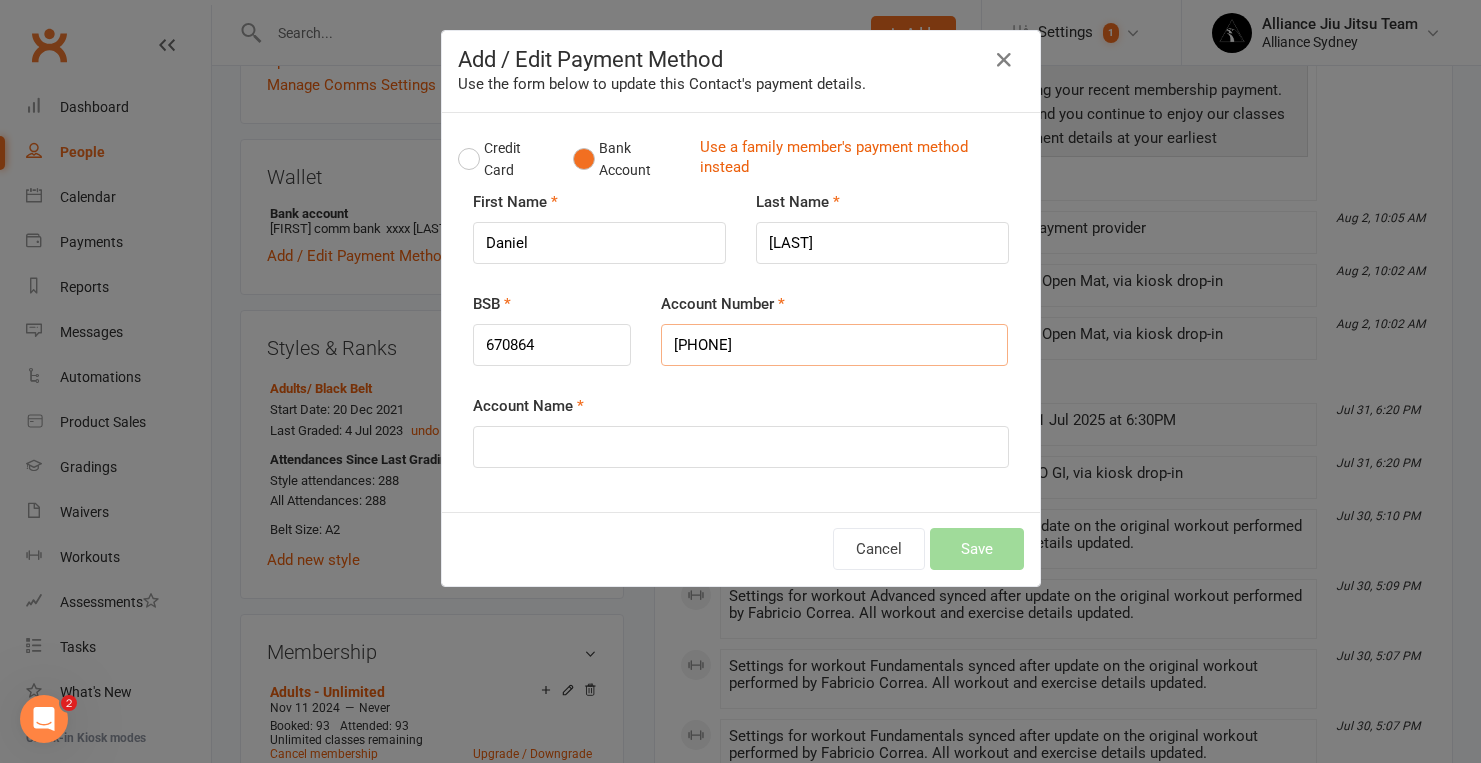 type on "[PHONE]" 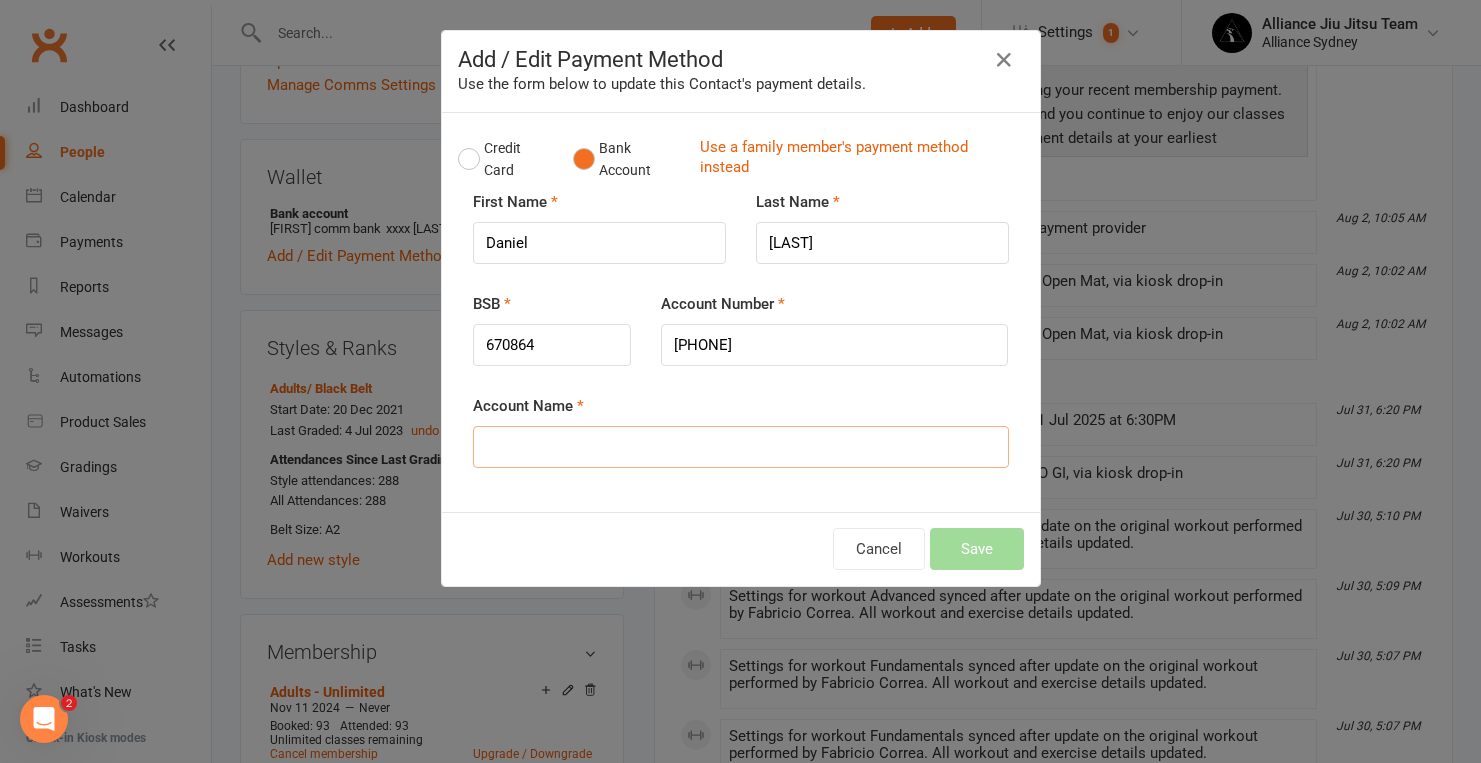 click on "Account Name" at bounding box center (741, 447) 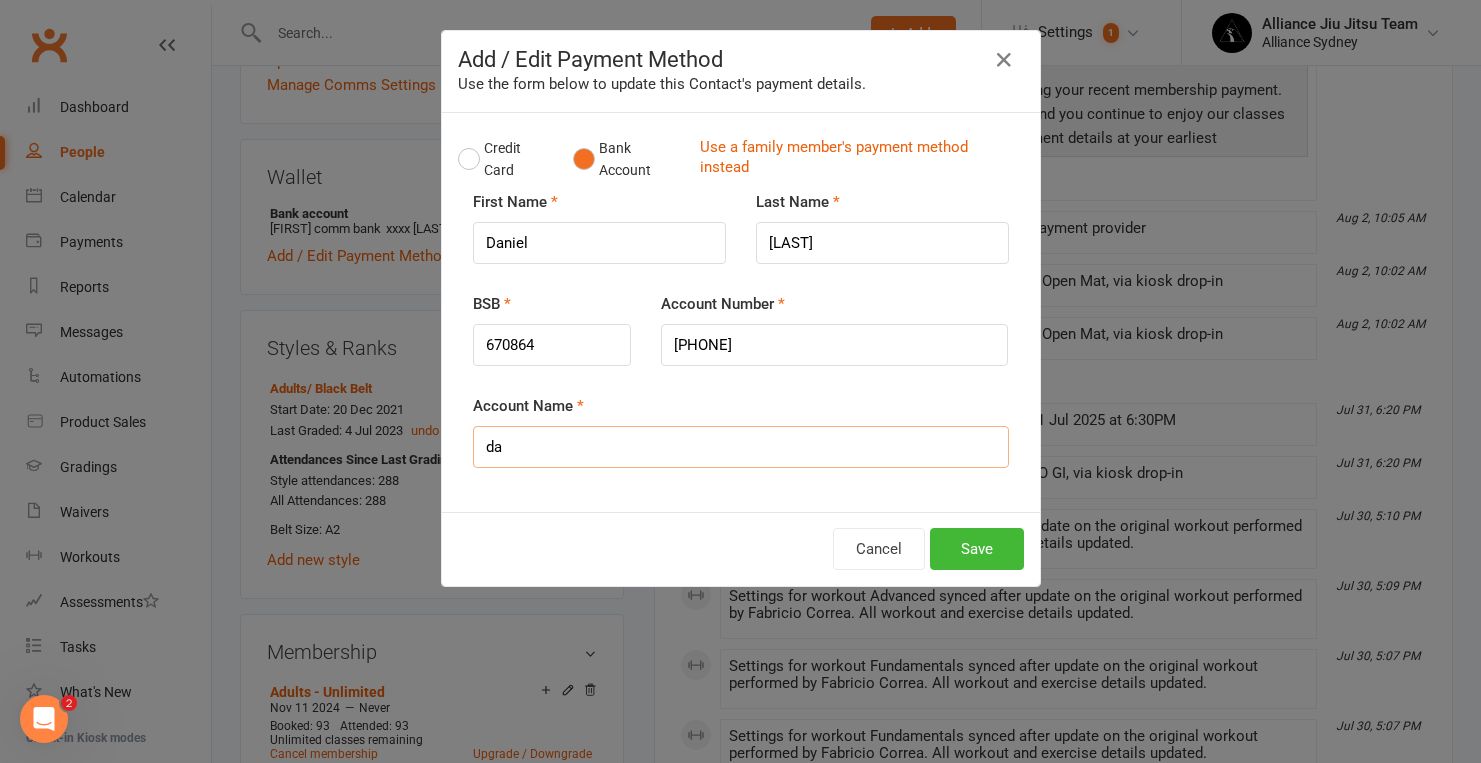 type on "d" 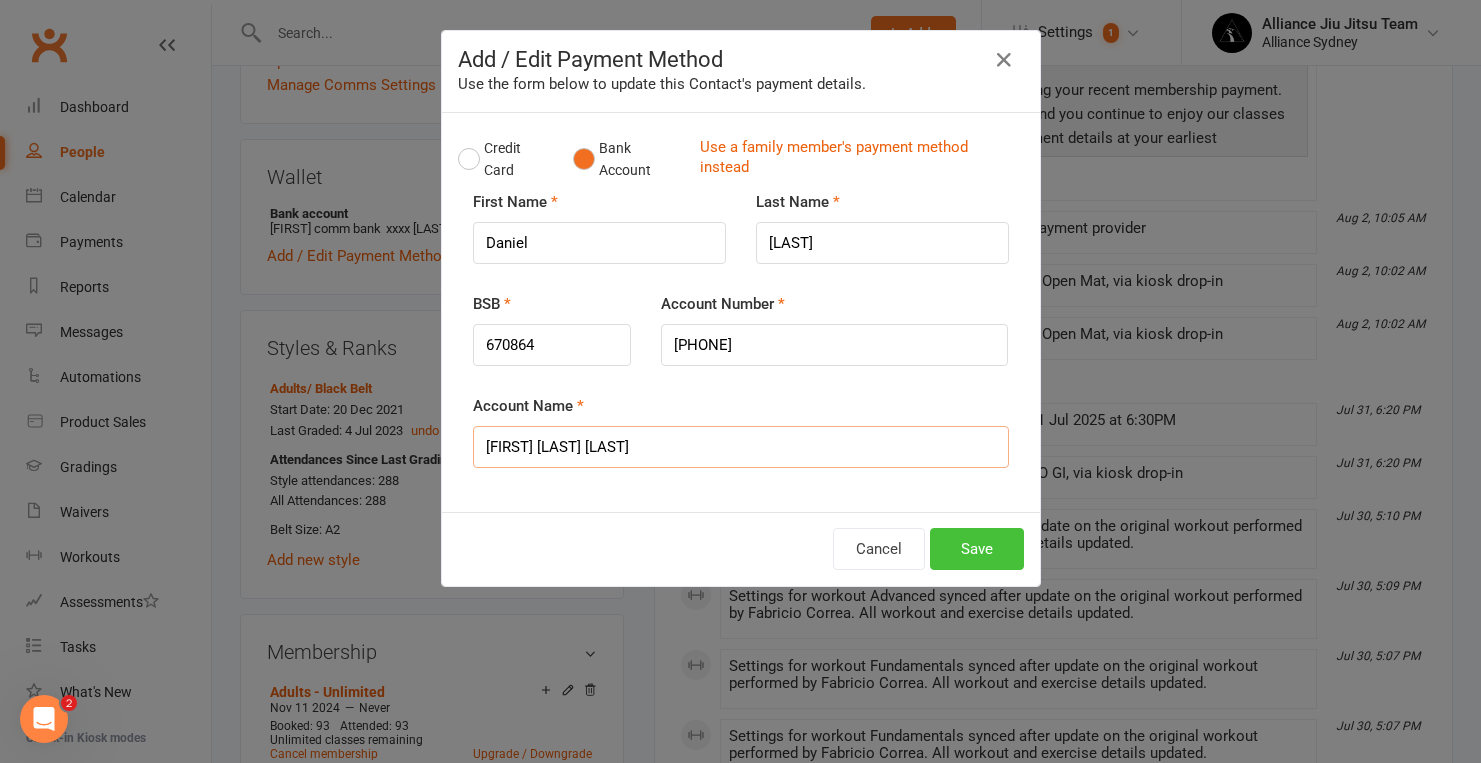 type on "[FIRST] [LAST] [LAST]" 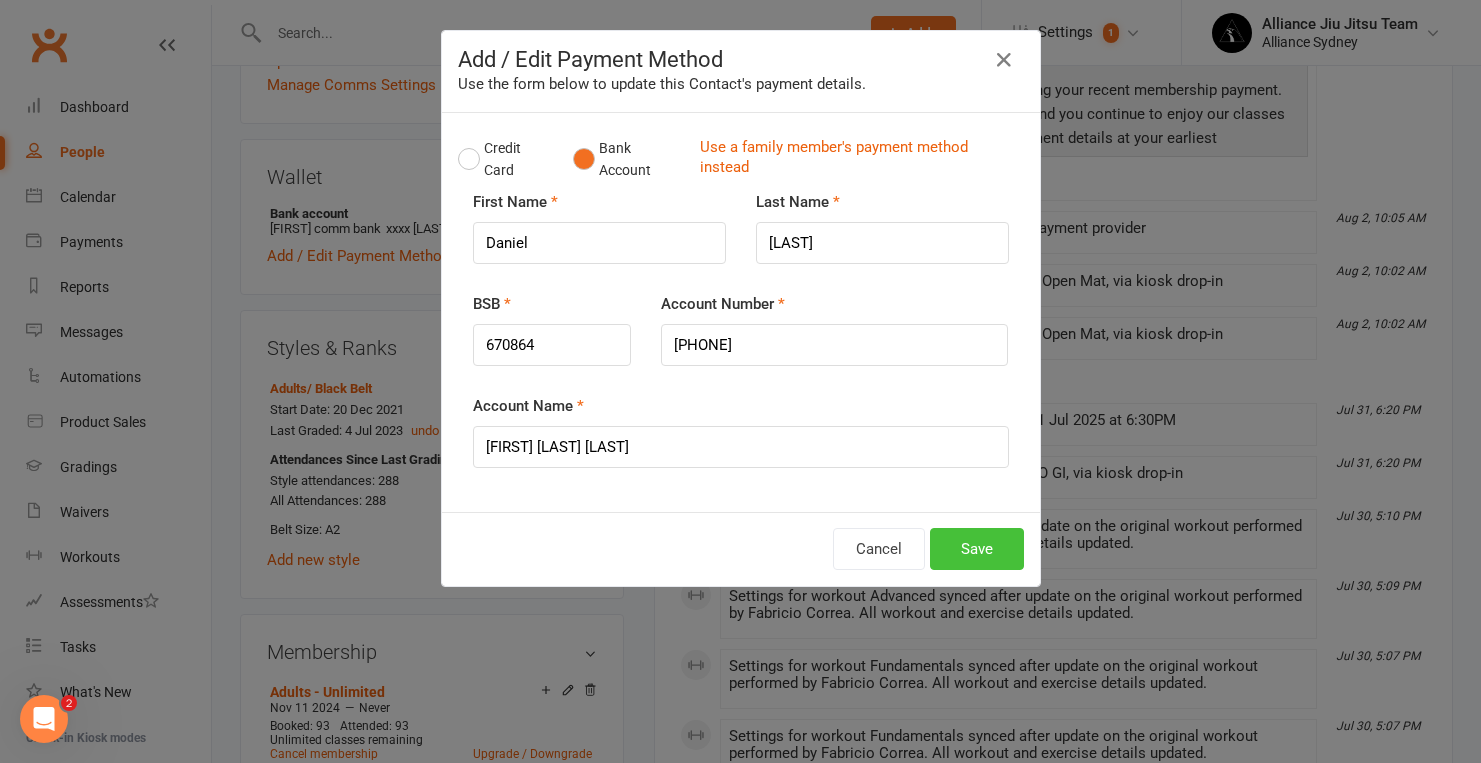 click on "Save" at bounding box center (977, 549) 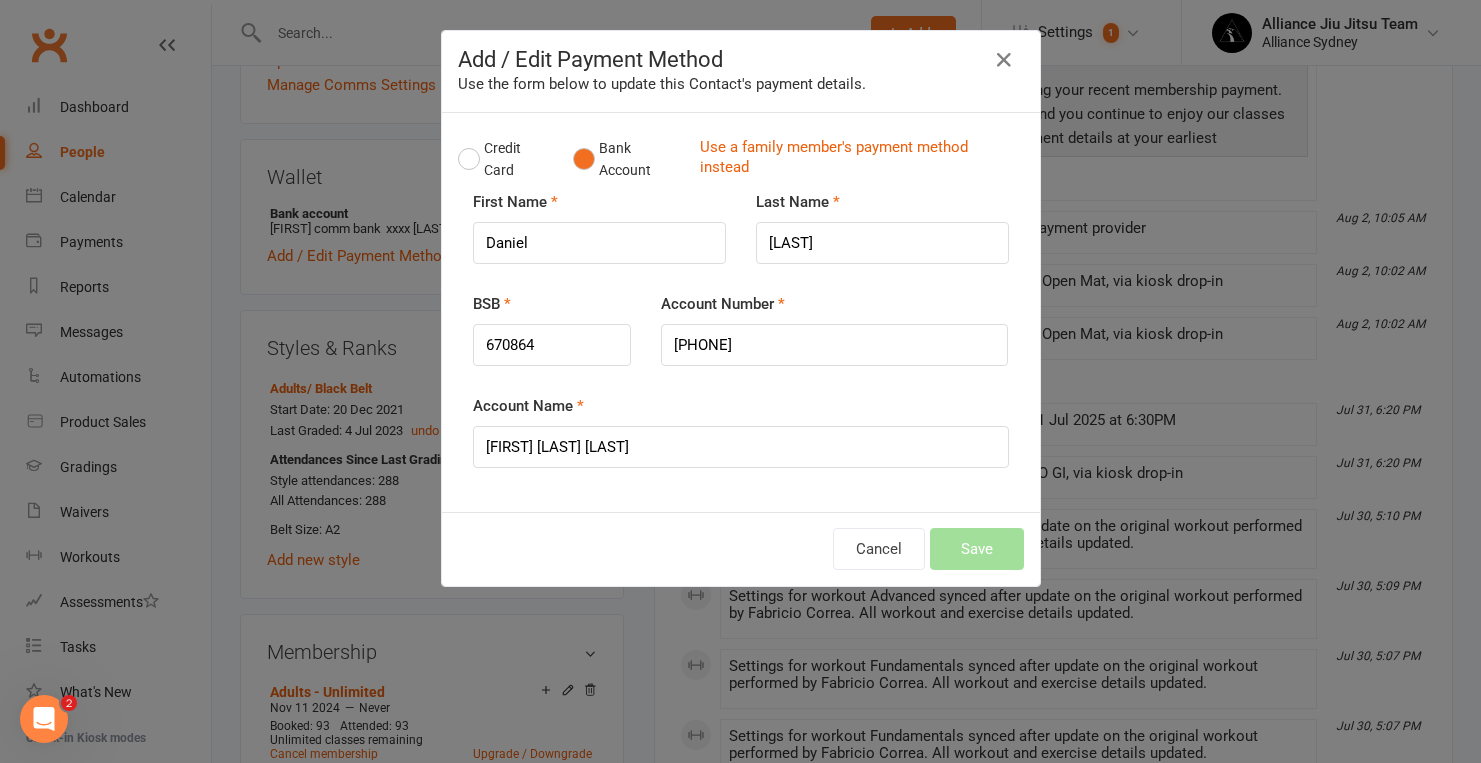 click on "Cancel Save" at bounding box center [741, 549] 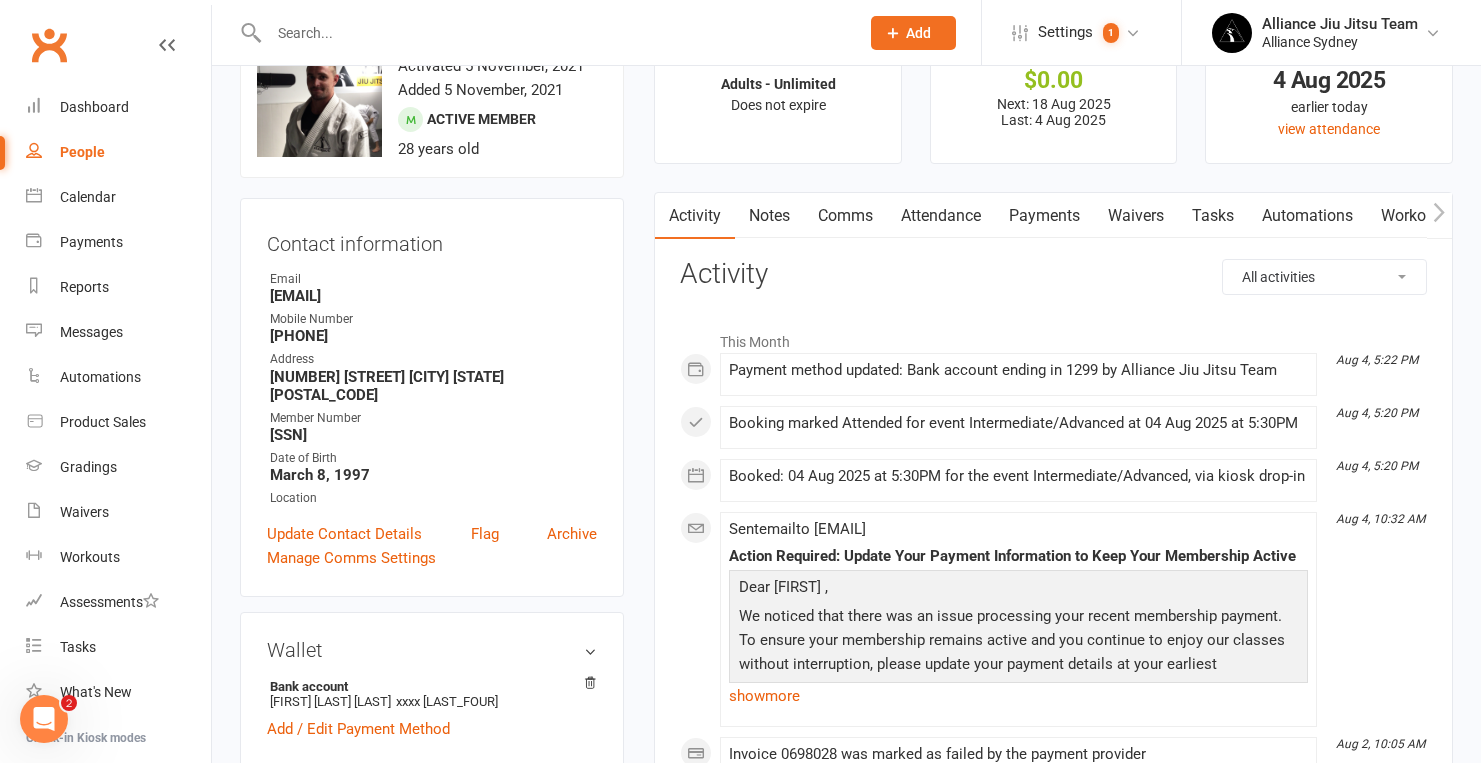 scroll, scrollTop: 43, scrollLeft: 0, axis: vertical 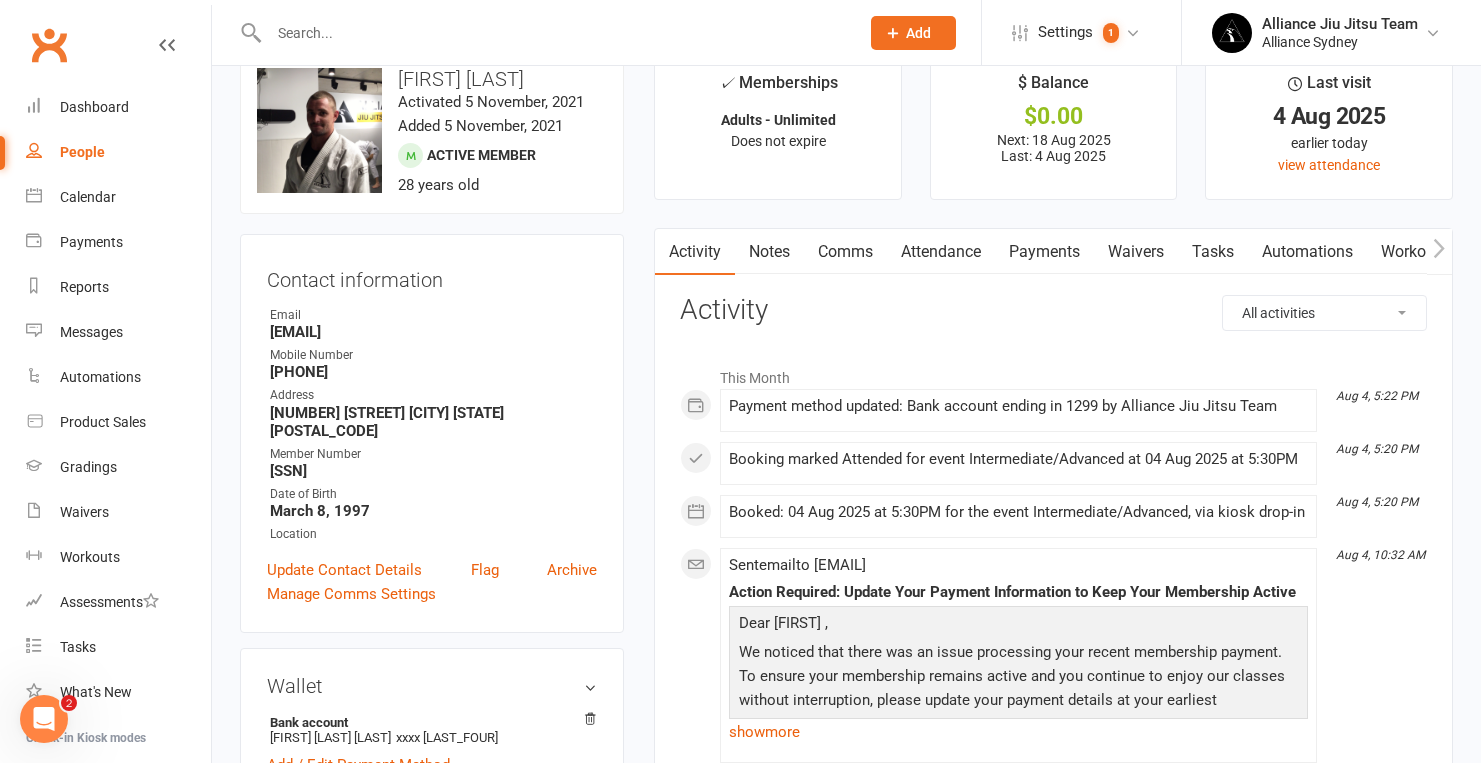 click on "Payments" at bounding box center [1044, 252] 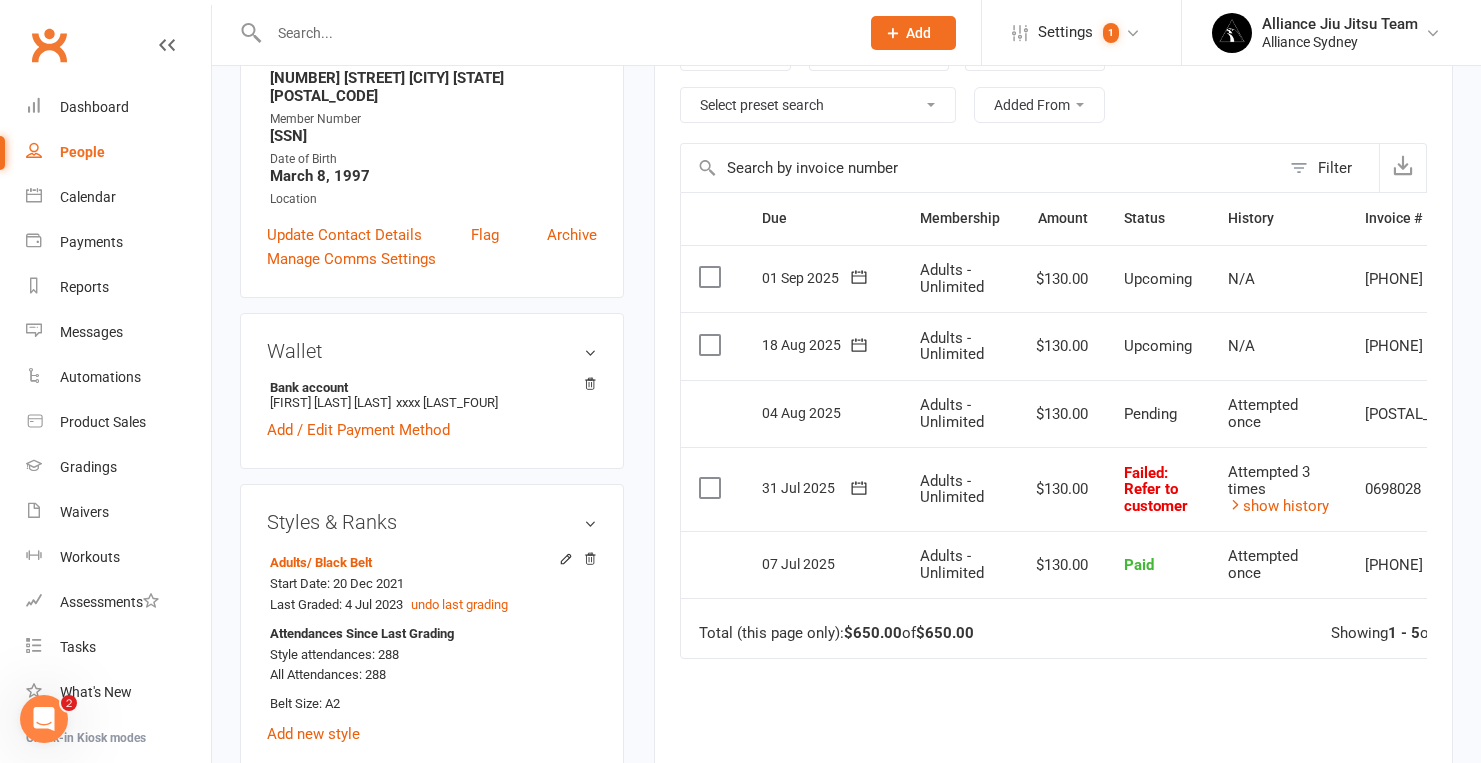 scroll, scrollTop: 379, scrollLeft: 0, axis: vertical 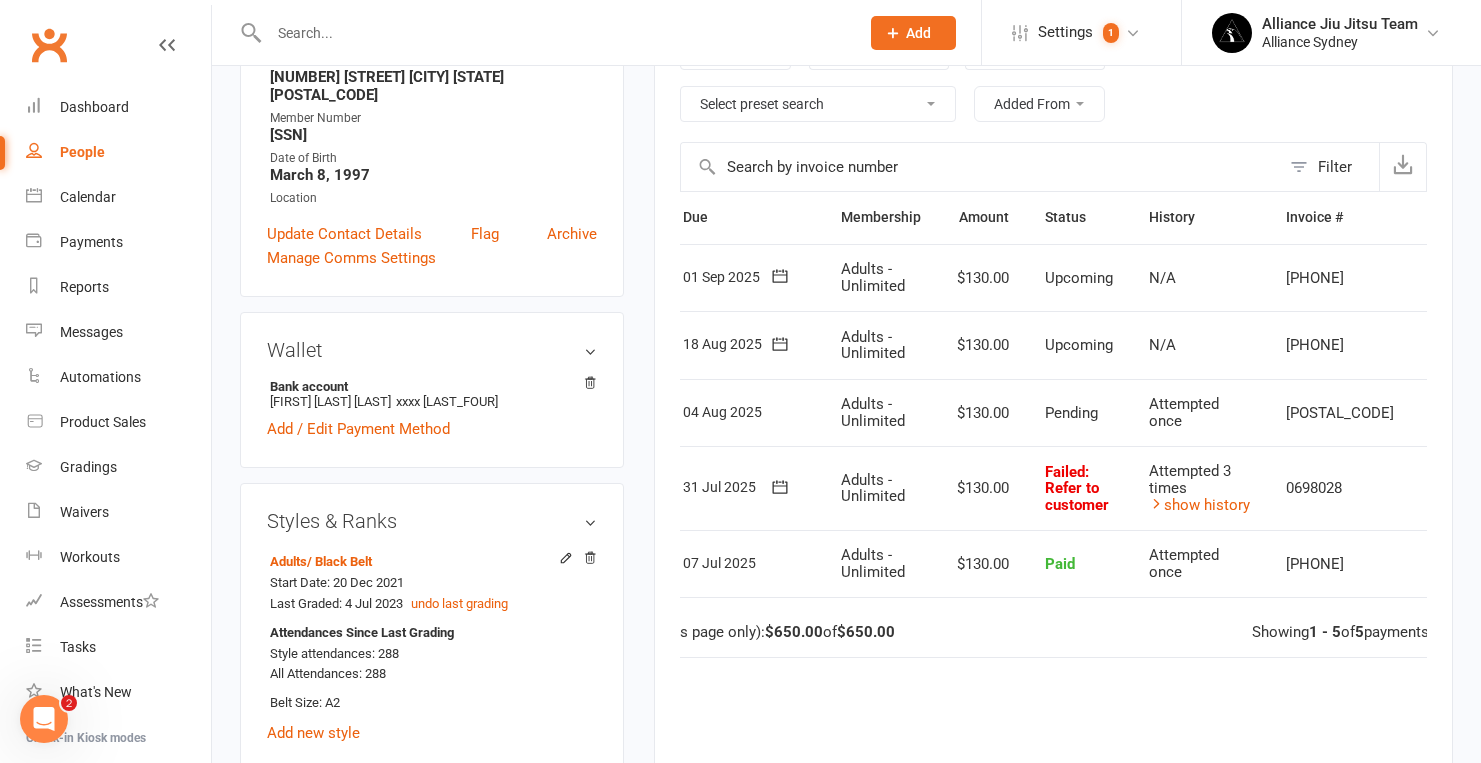click at bounding box center (1442, 488) 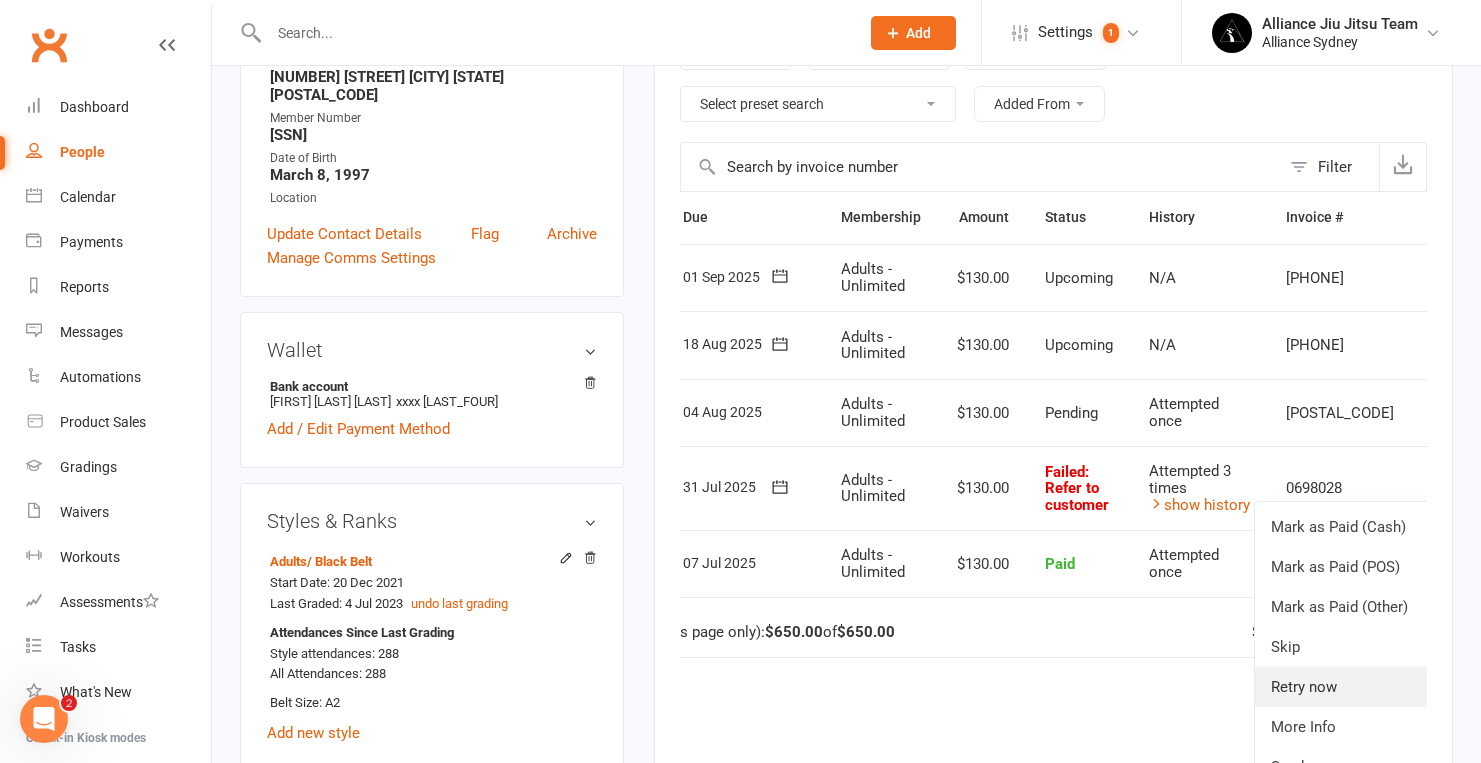 click on "Retry now" at bounding box center (1354, 687) 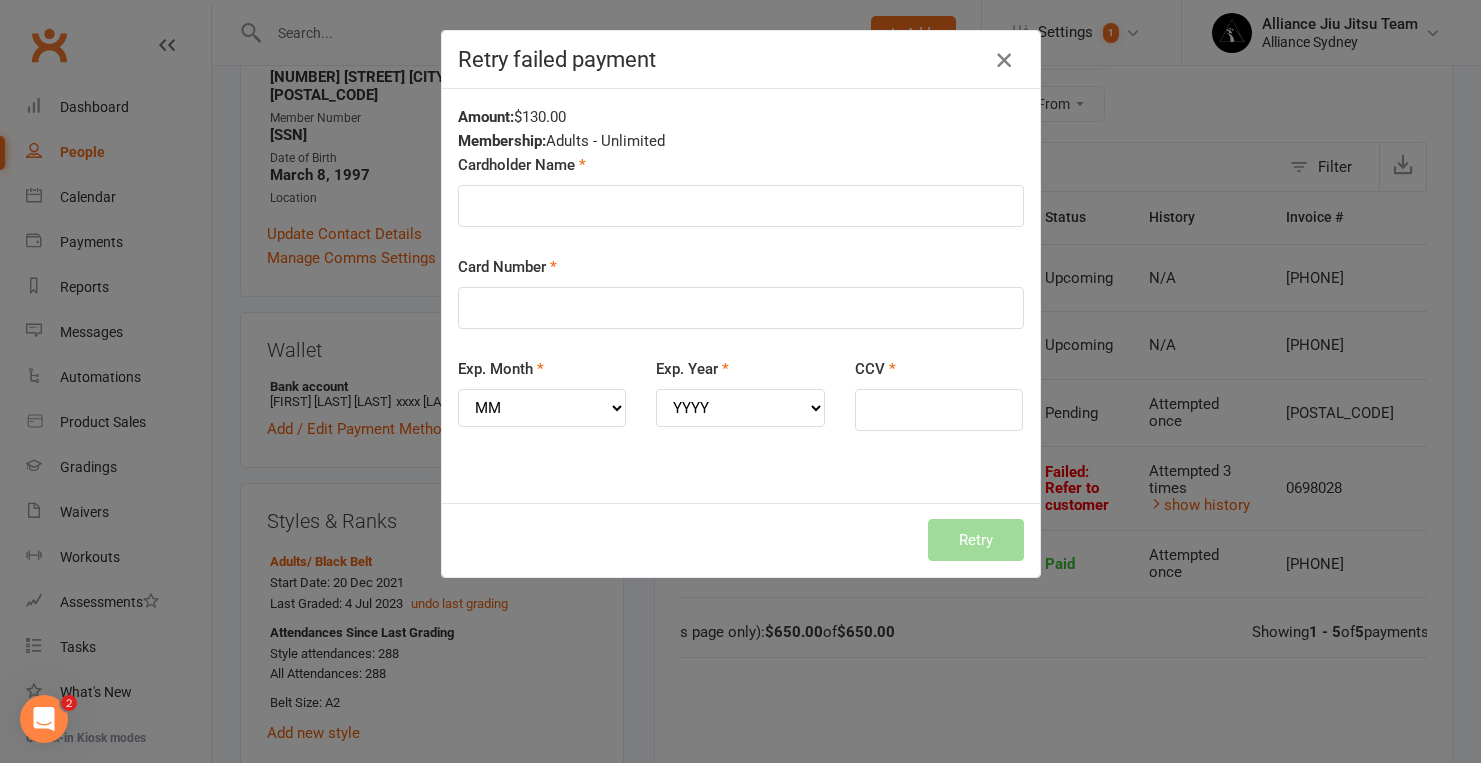 click at bounding box center [1004, 60] 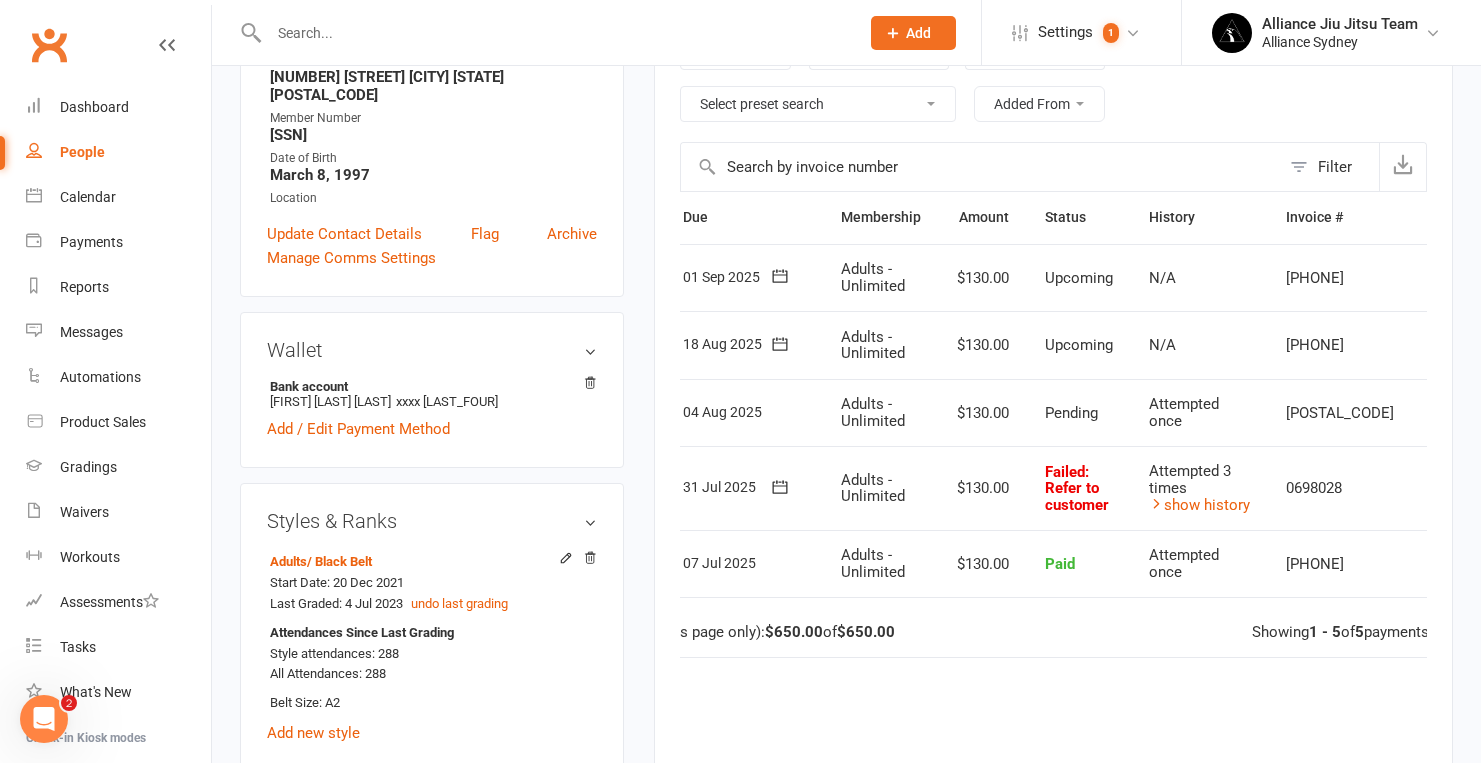 click at bounding box center (1442, 488) 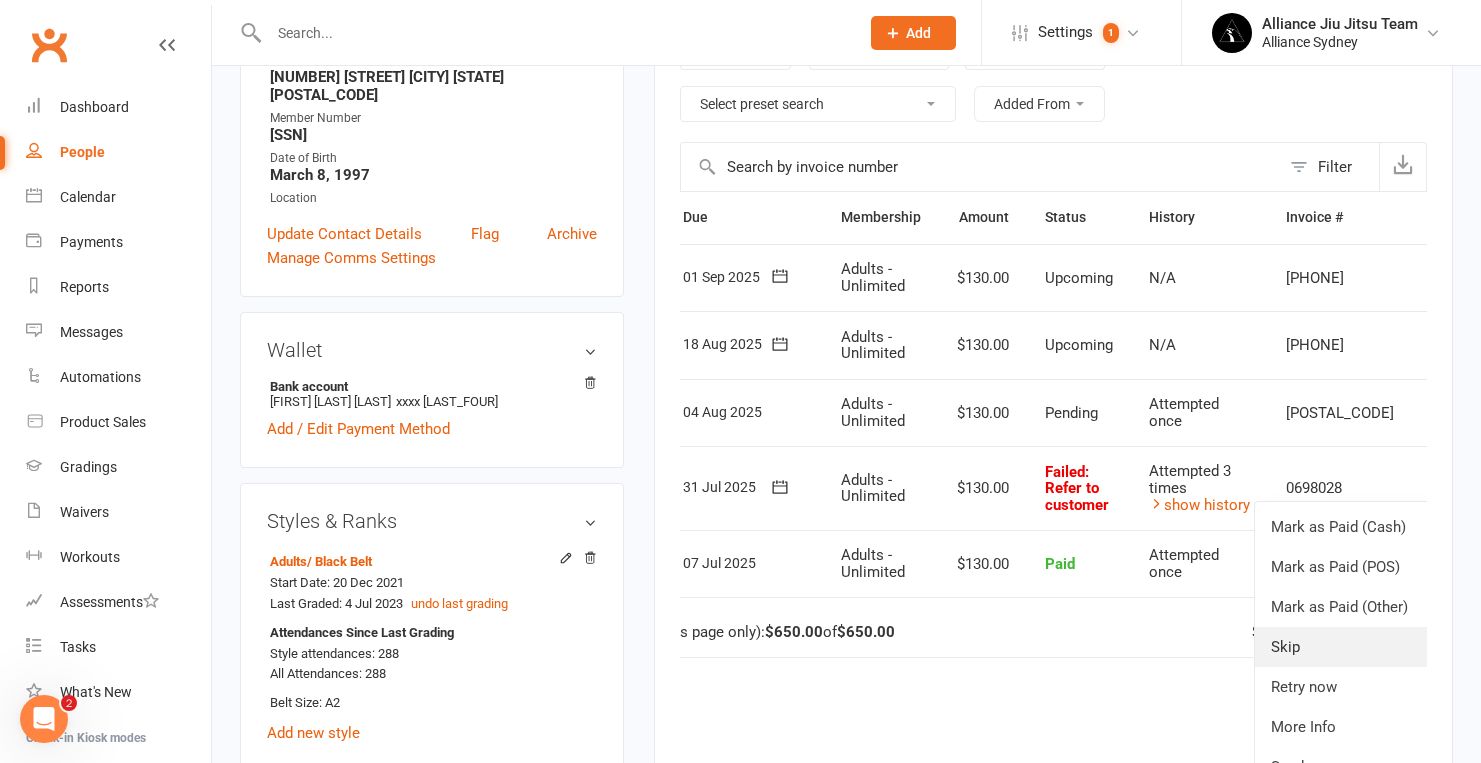 click on "Skip" at bounding box center (1354, 647) 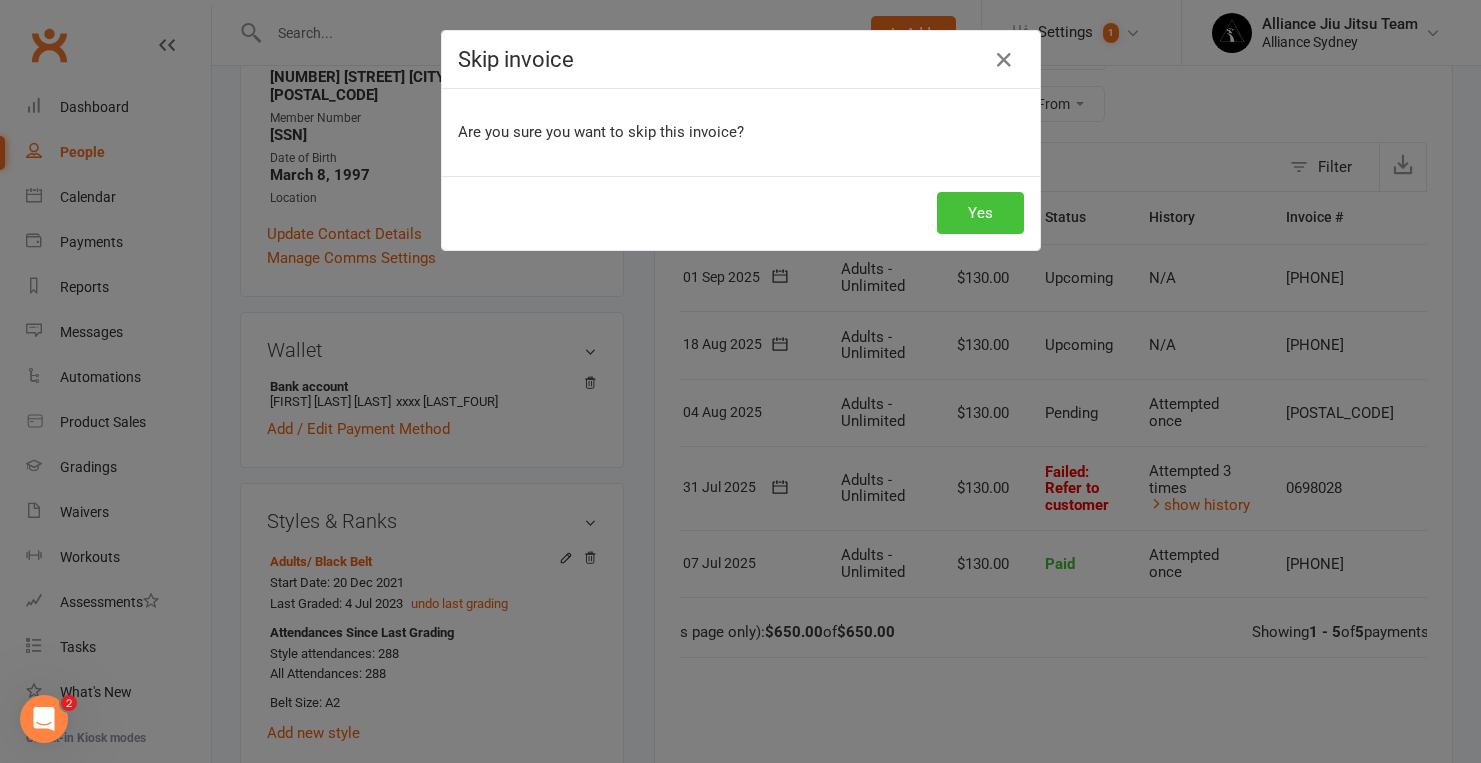 click on "Yes" at bounding box center (980, 213) 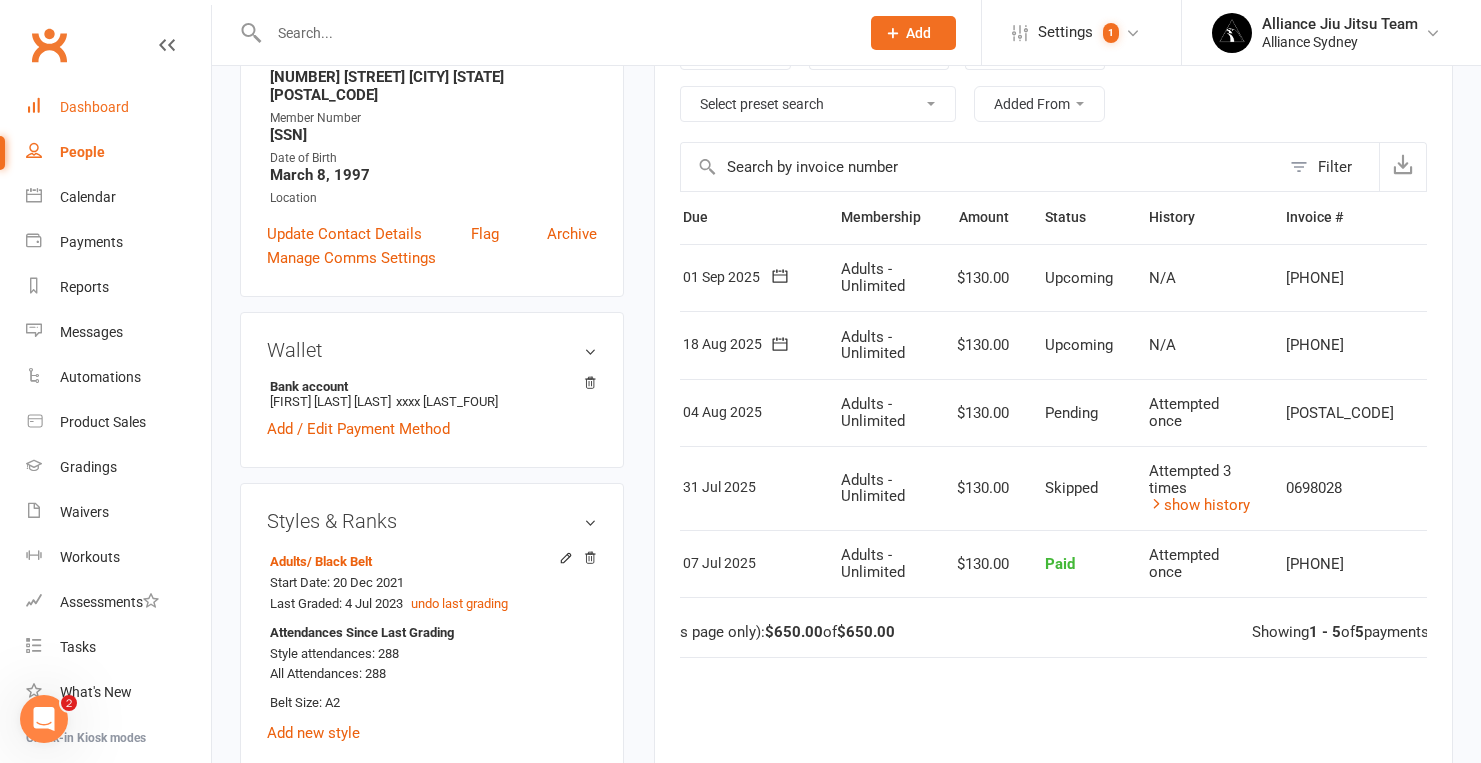 click on "Dashboard" at bounding box center [94, 107] 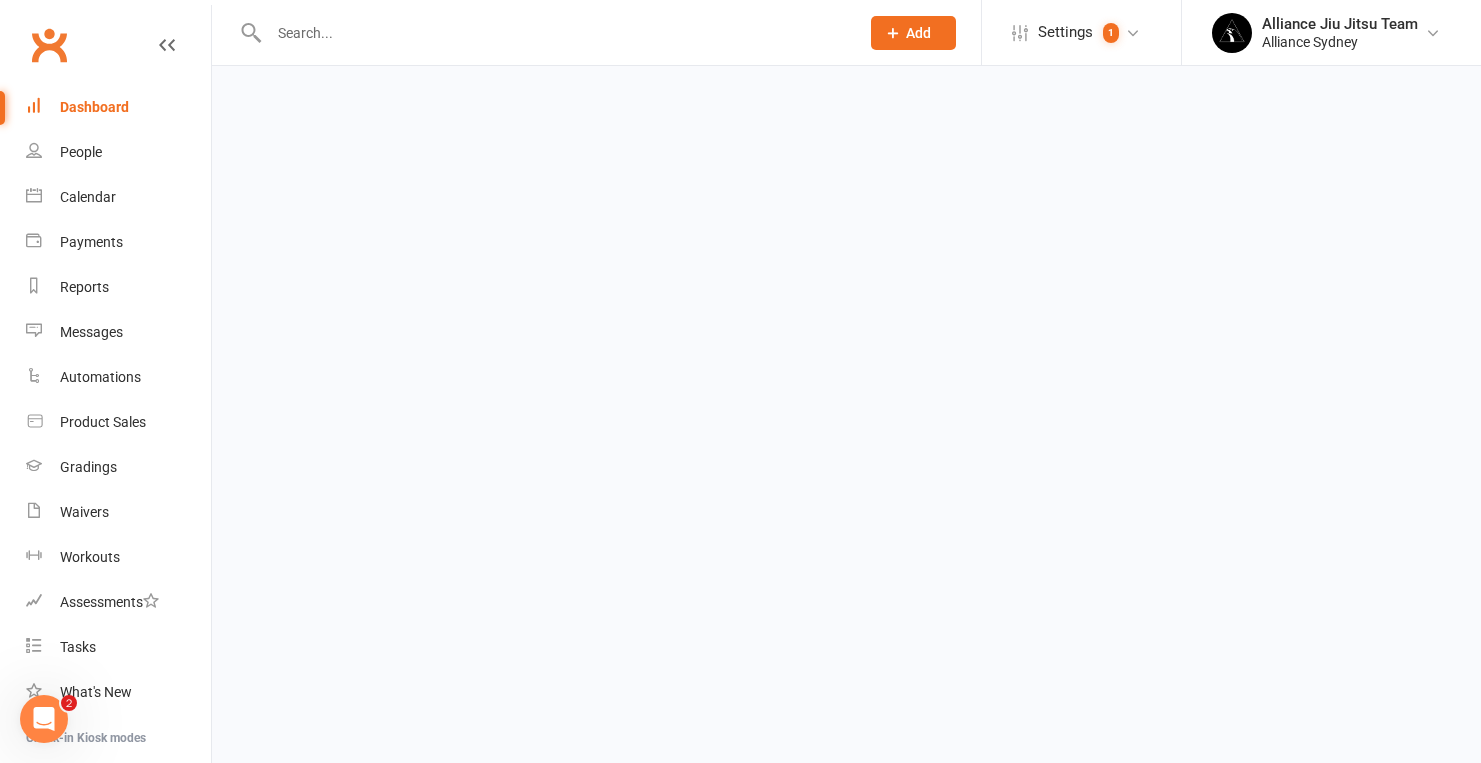 scroll, scrollTop: 0, scrollLeft: 0, axis: both 